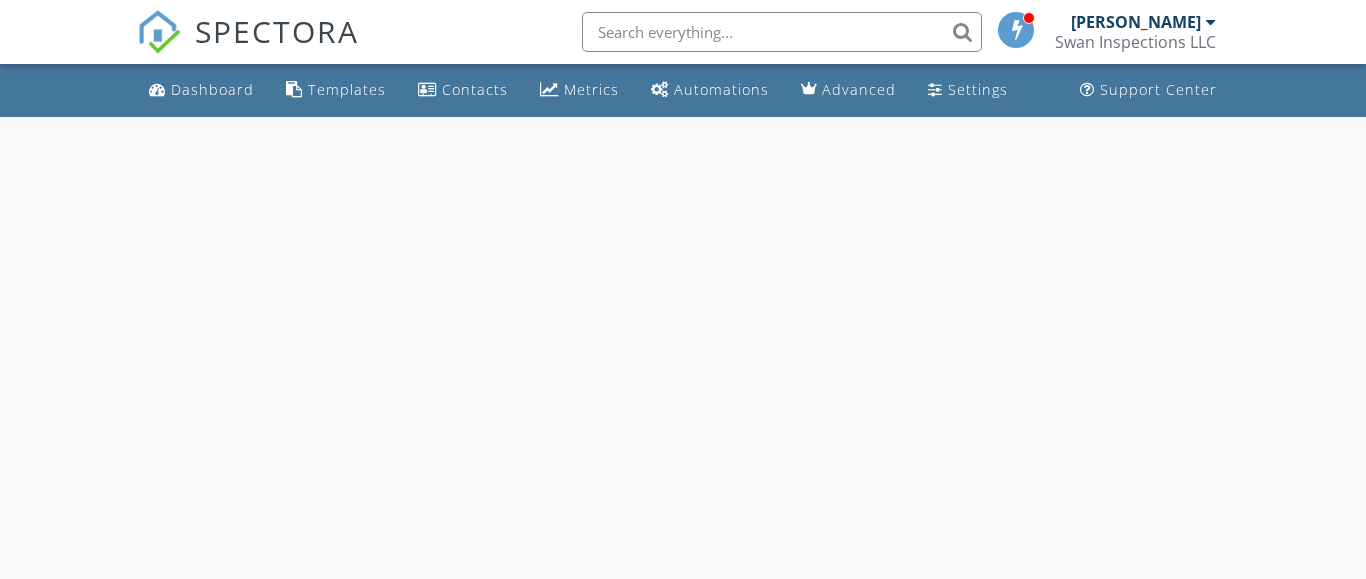 scroll, scrollTop: 0, scrollLeft: 0, axis: both 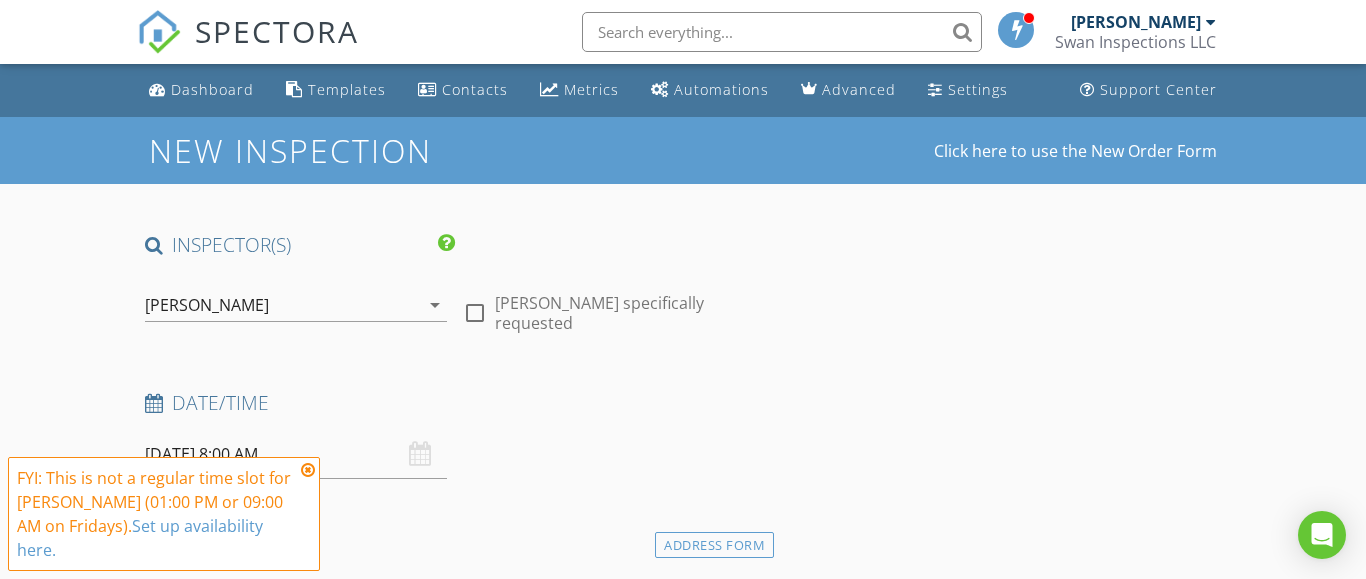 click on "[DATE] 8:00 AM" at bounding box center (296, 454) 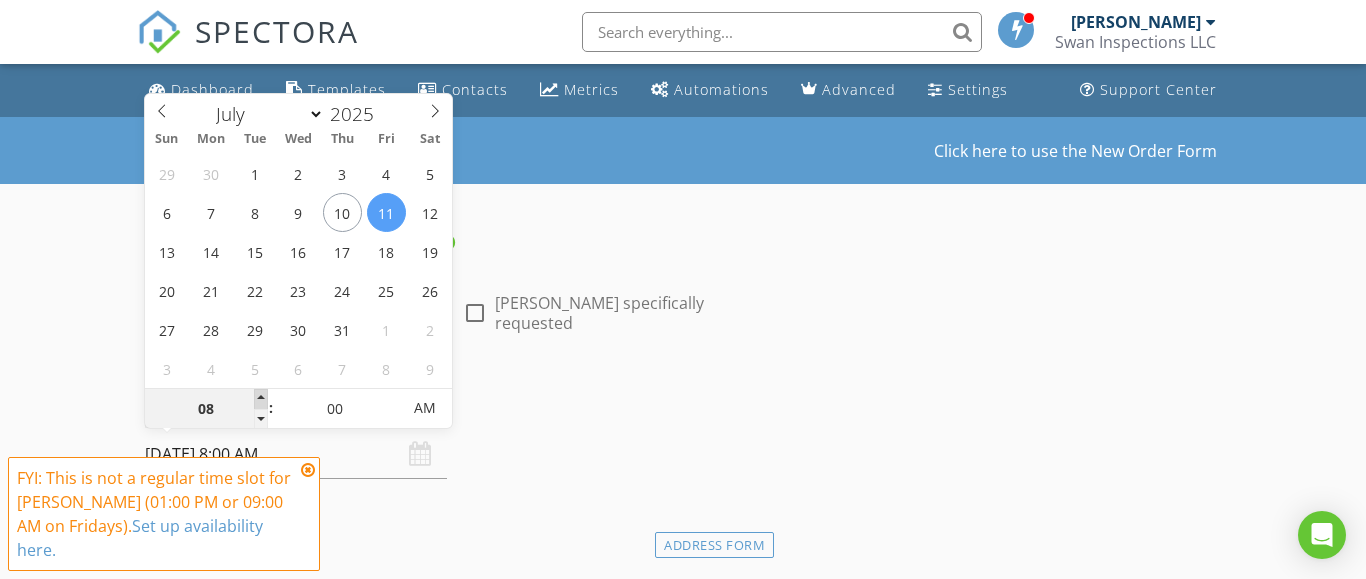 type on "09" 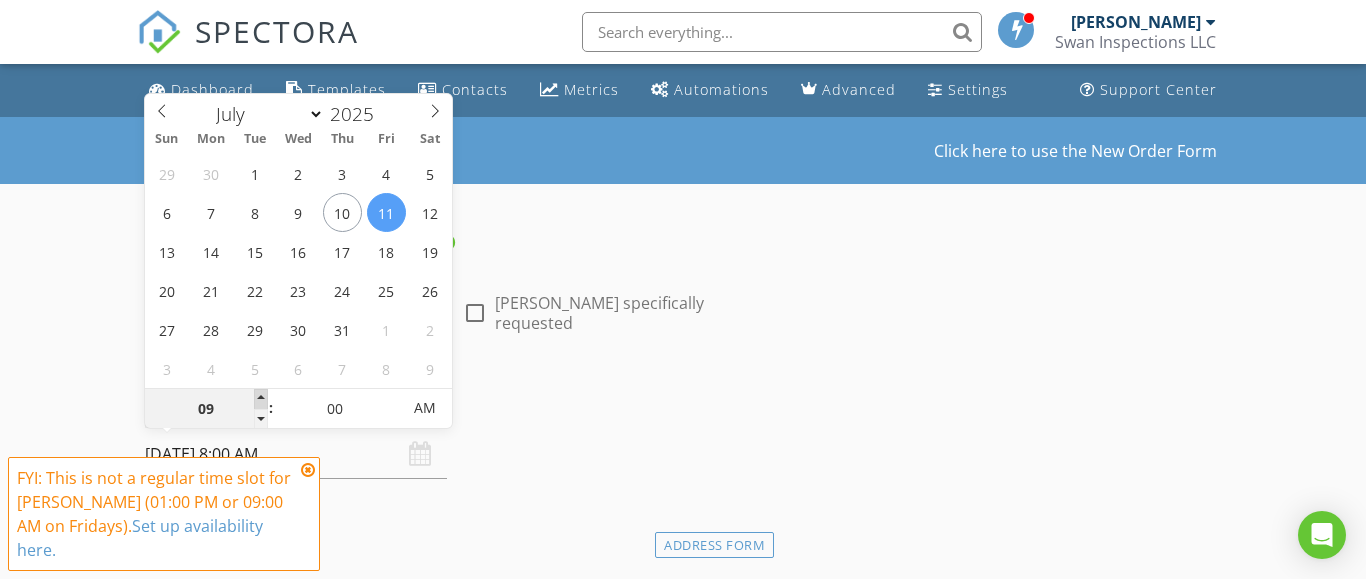 type on "[DATE] 9:00 AM" 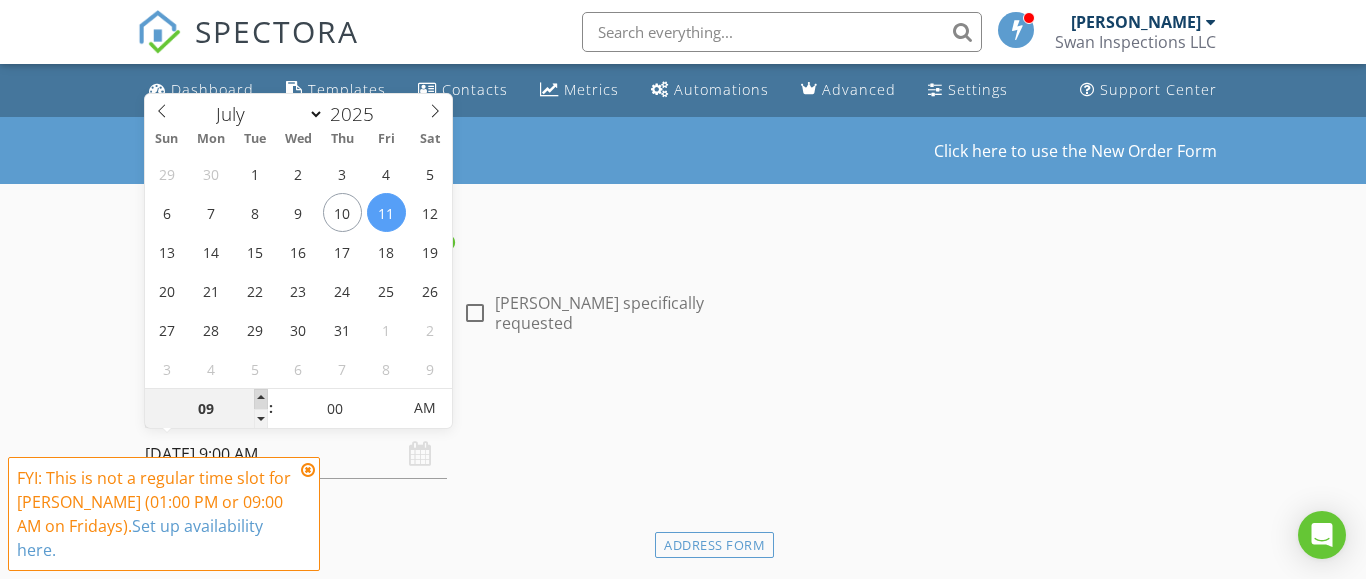 click at bounding box center (261, 399) 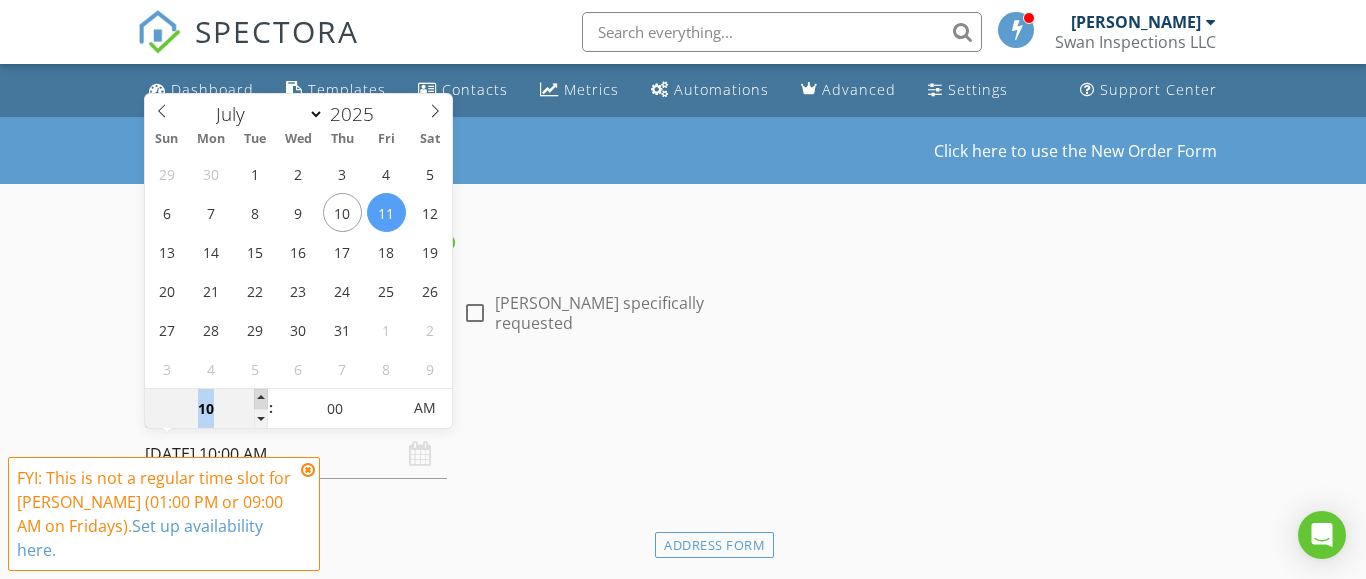click at bounding box center [261, 399] 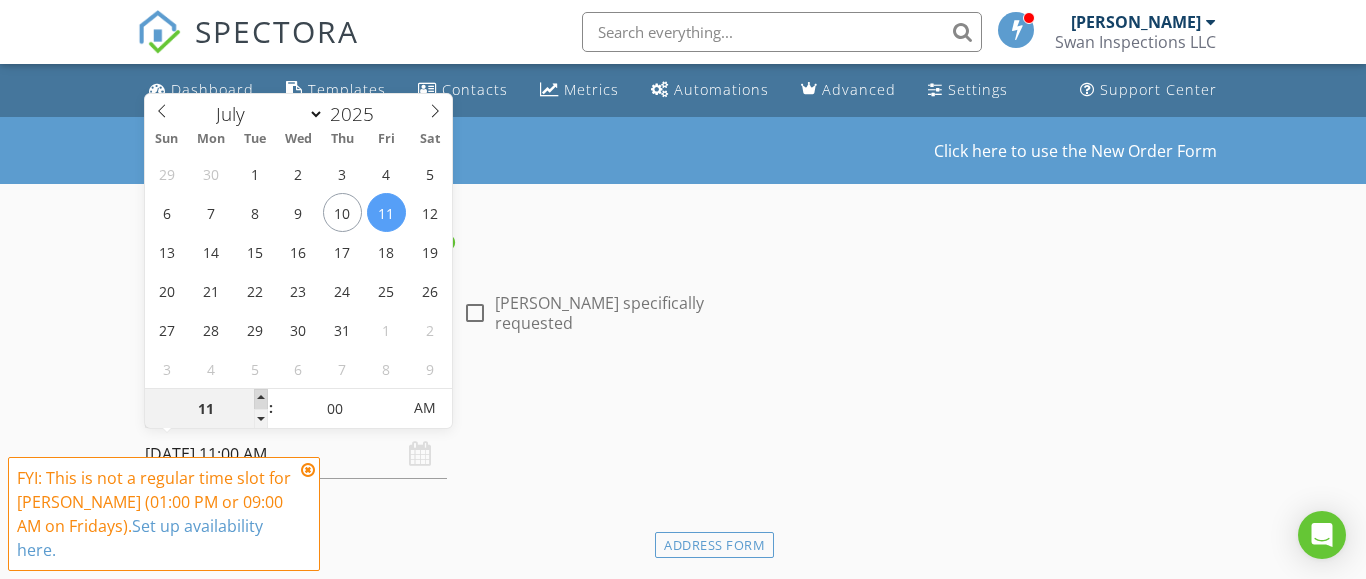 click at bounding box center [261, 399] 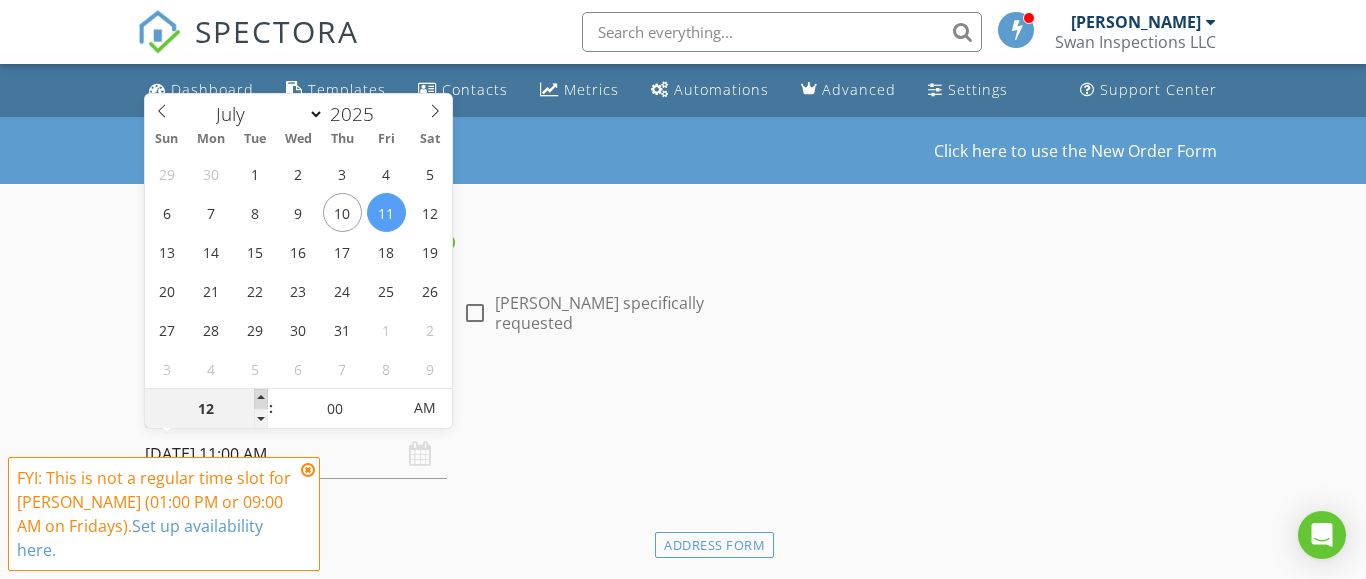 type on "07/11/2025 12:00 PM" 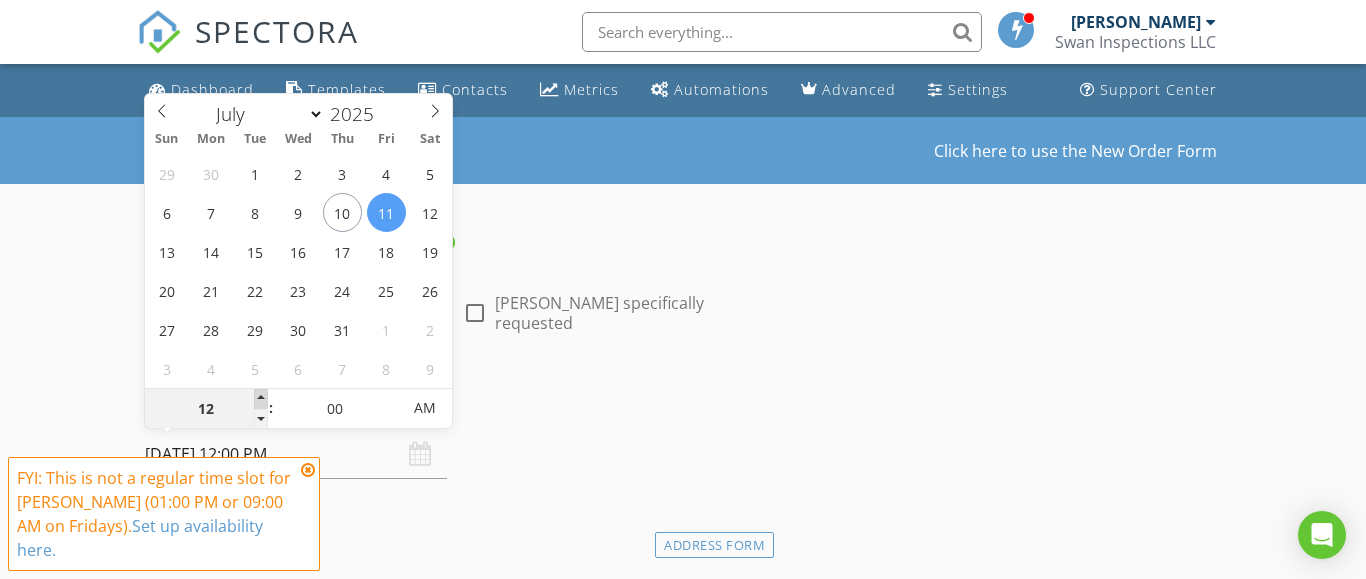 click at bounding box center [261, 399] 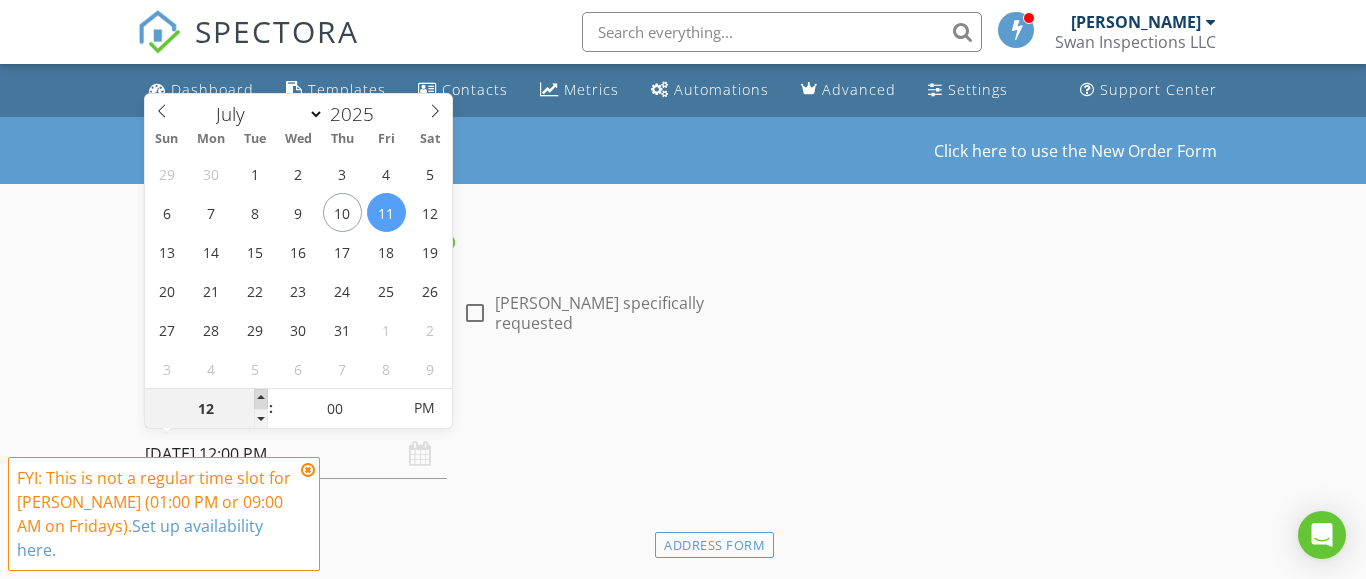 type on "01" 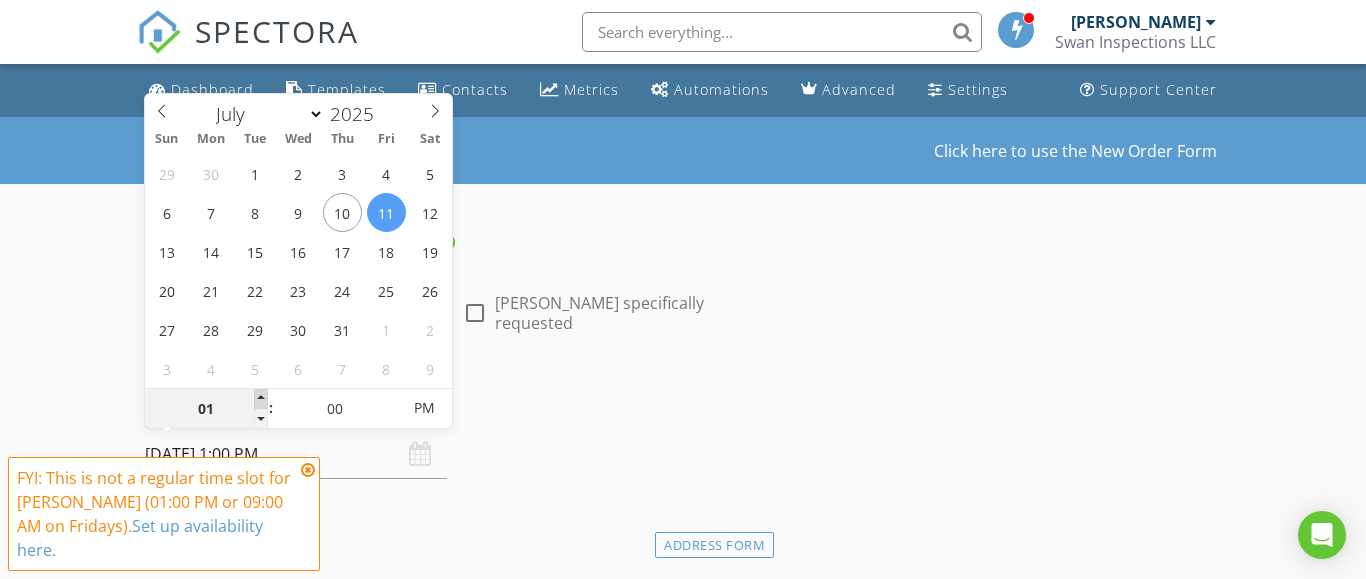 click at bounding box center (261, 399) 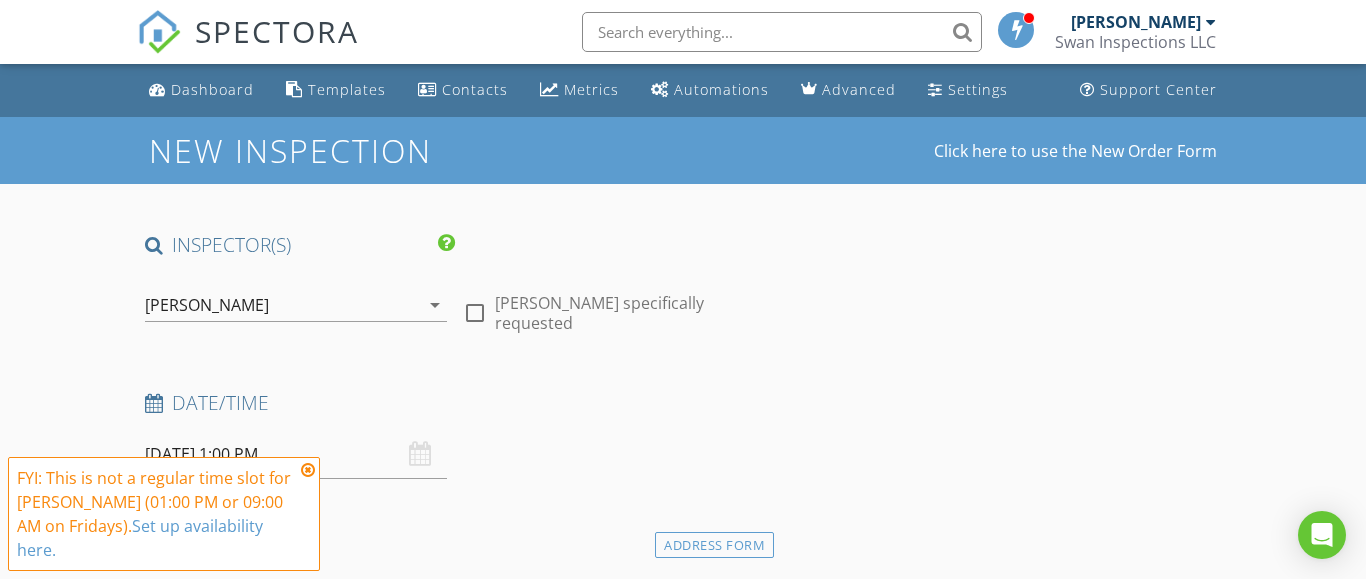 click on "Location" at bounding box center [455, 540] 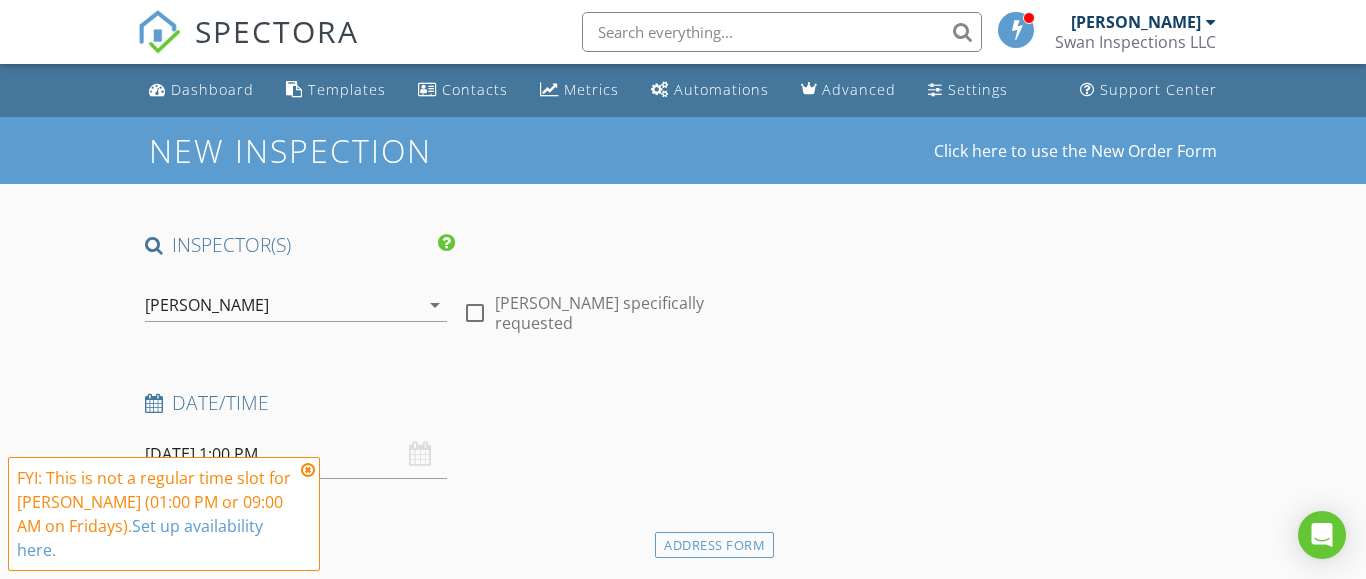 click at bounding box center [308, 470] 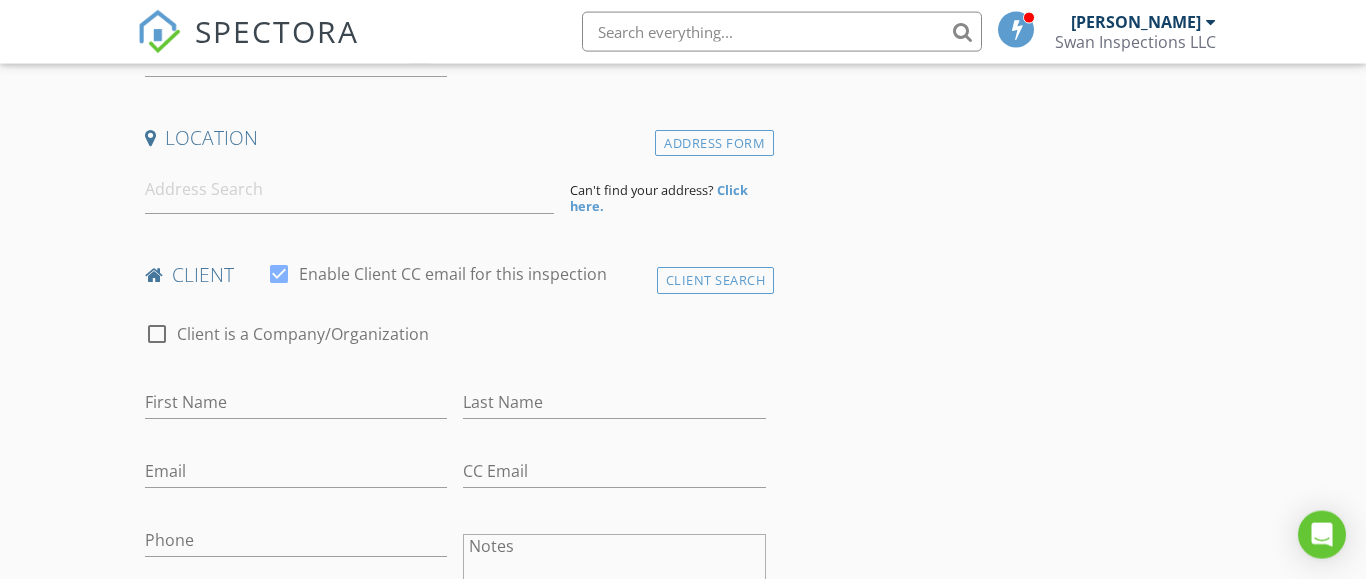 scroll, scrollTop: 414, scrollLeft: 0, axis: vertical 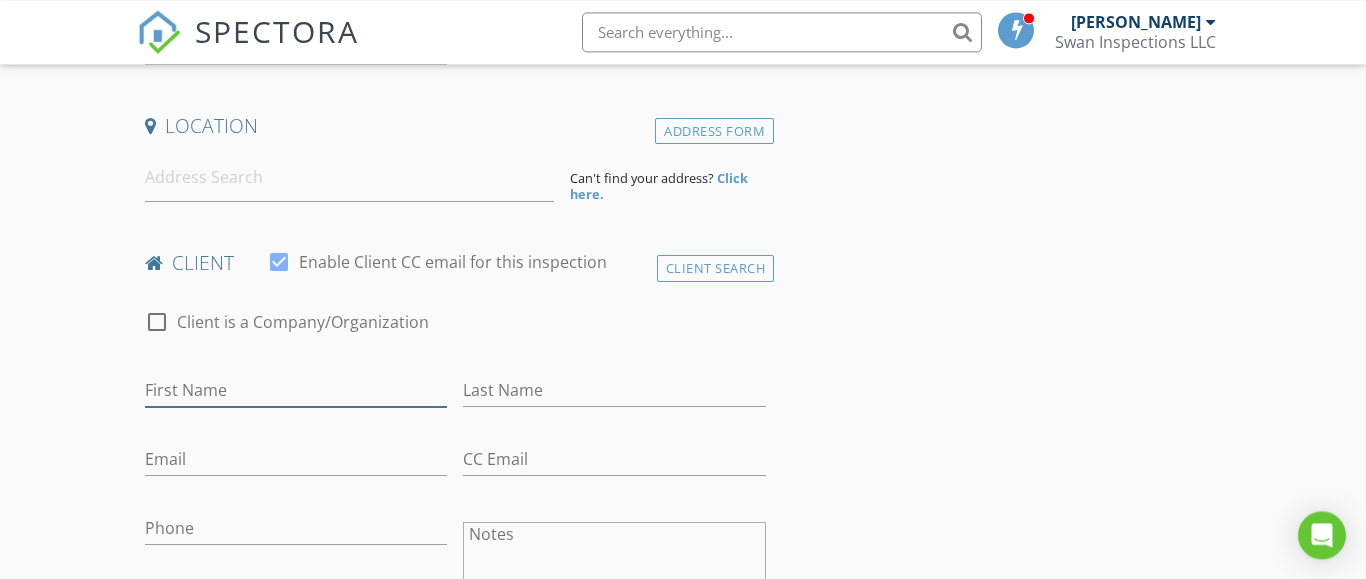 click on "First Name" at bounding box center (296, 390) 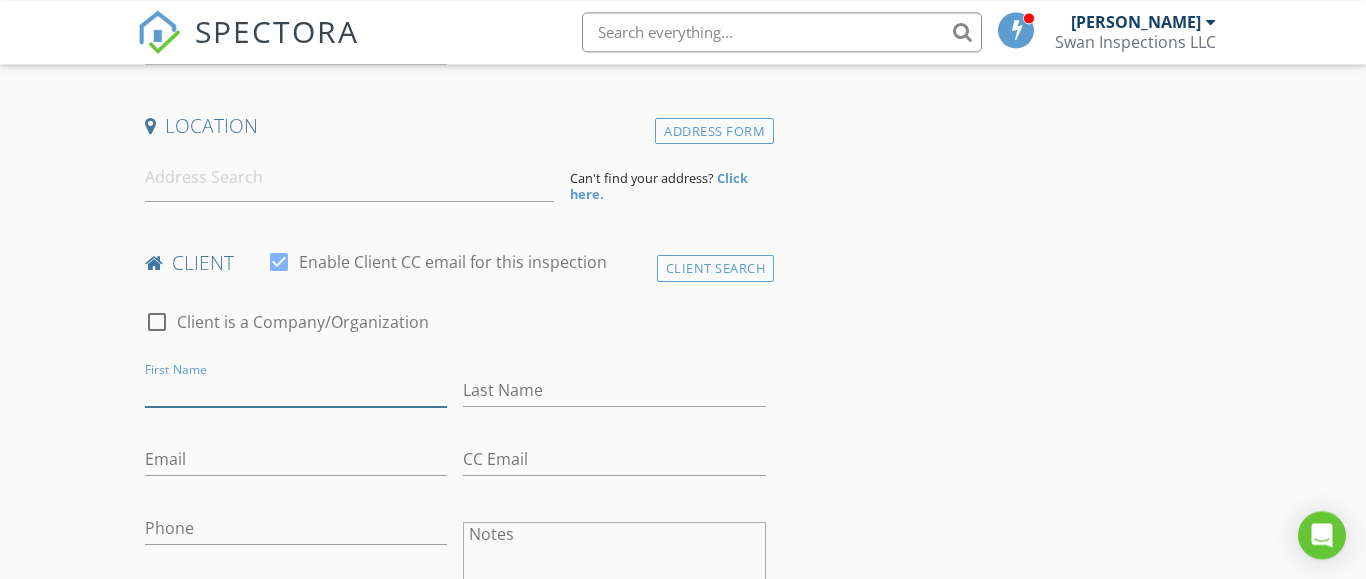 paste on "a" 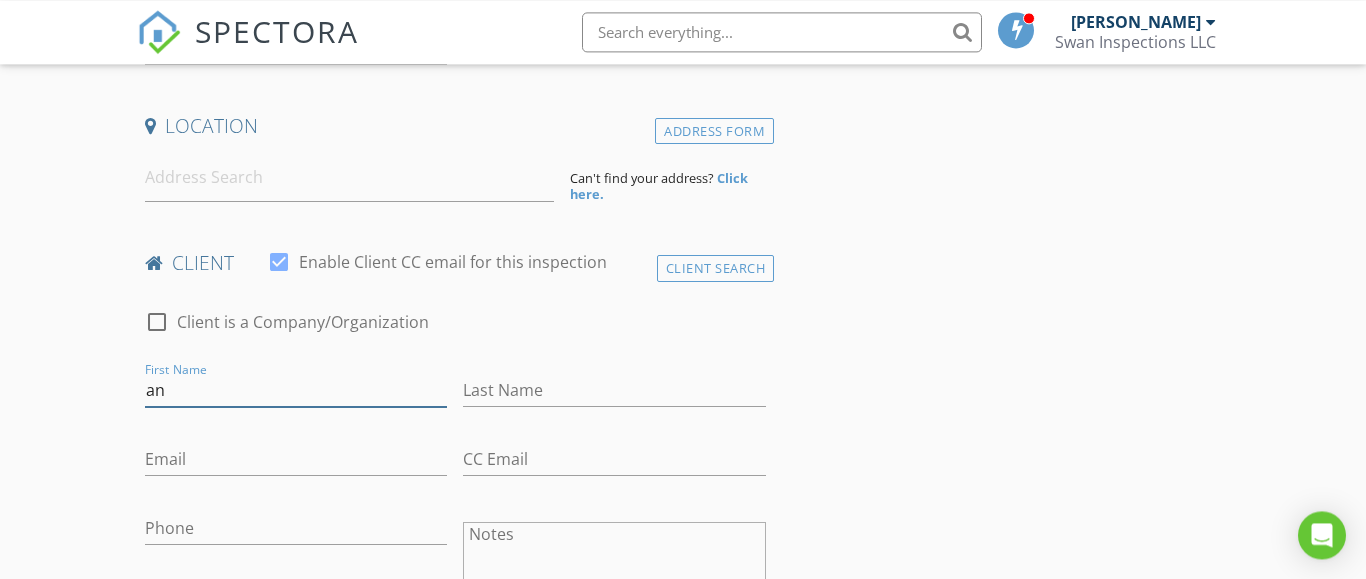 type on "a" 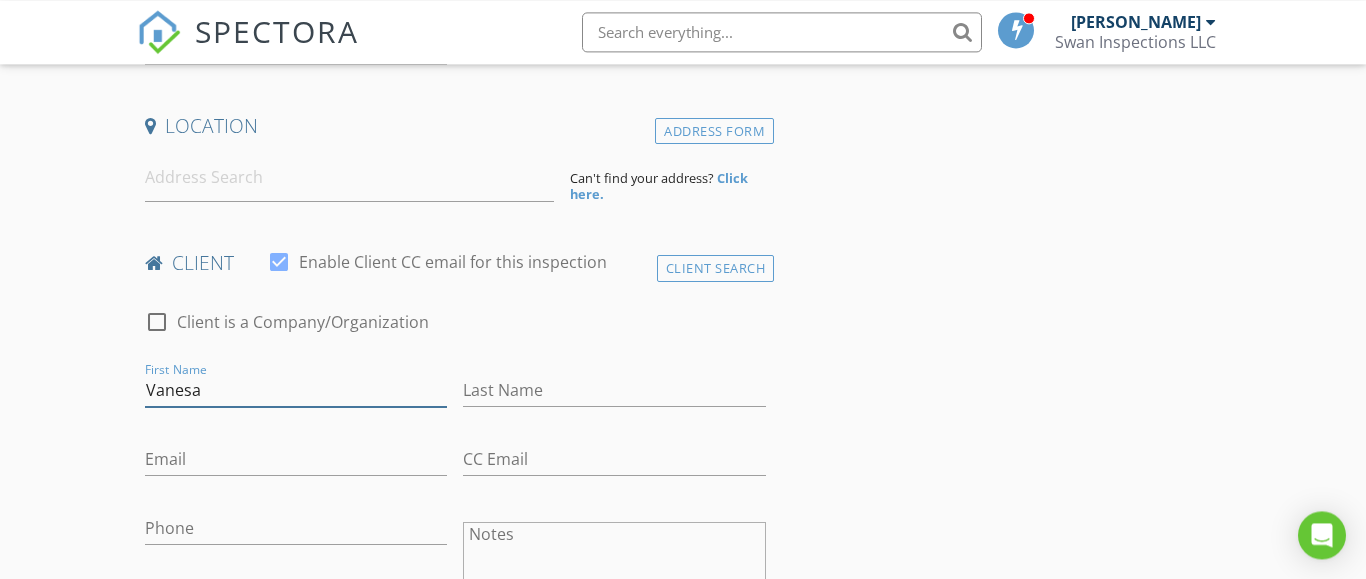type on "Vanesa" 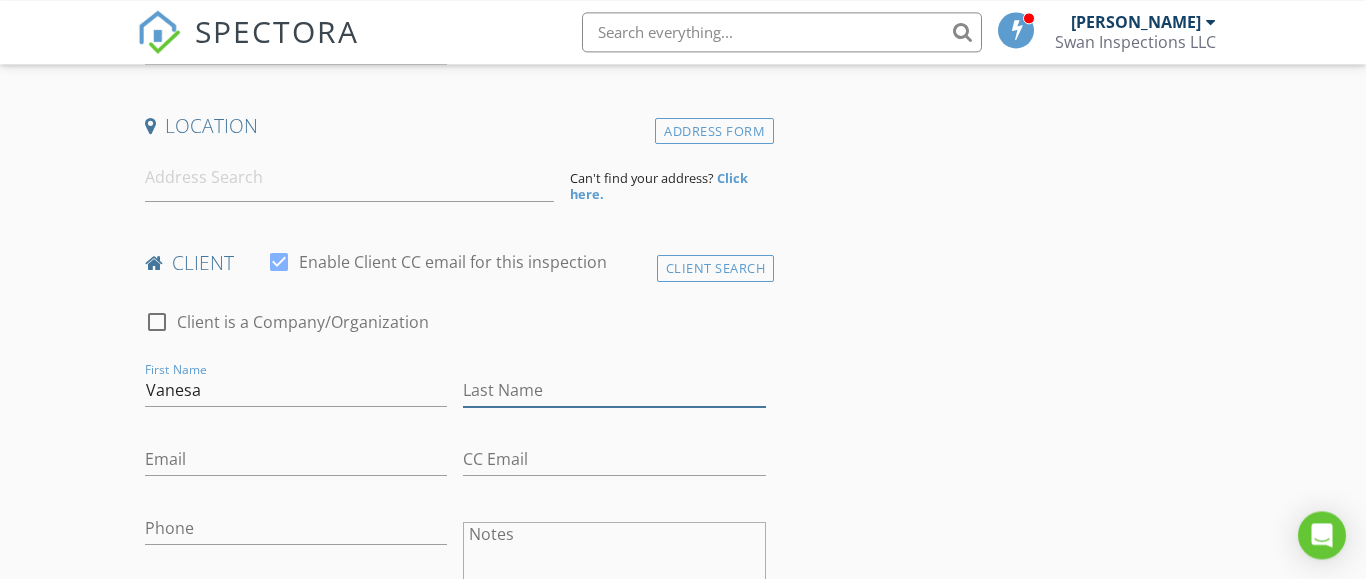 click on "Last Name" at bounding box center [614, 390] 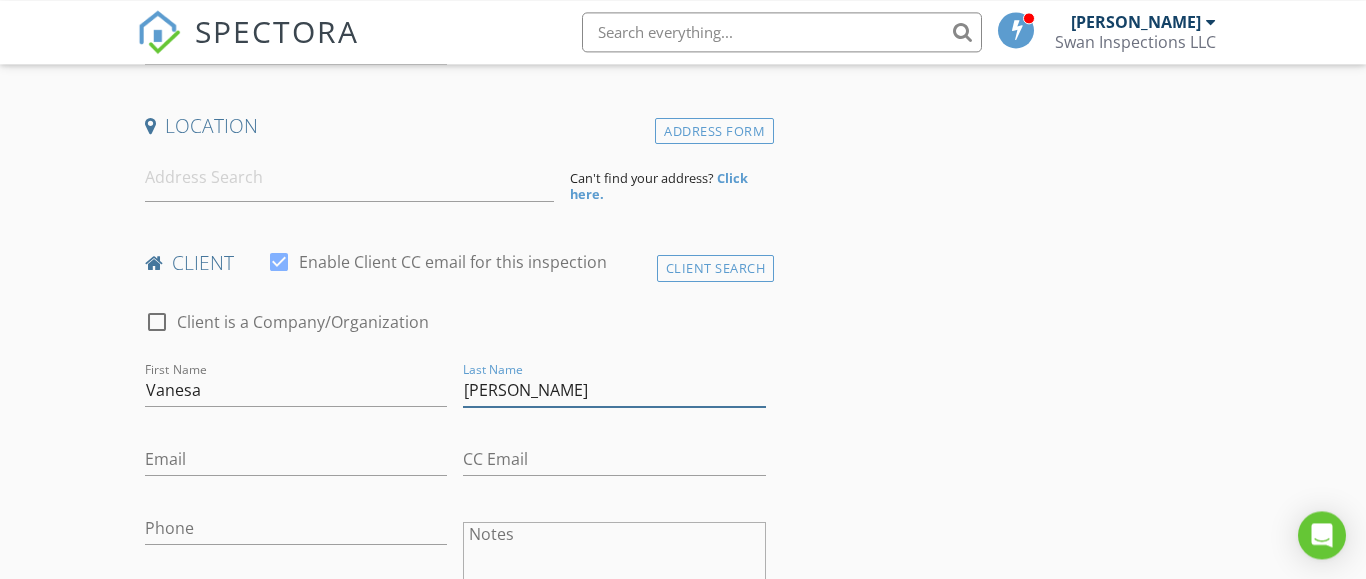 type on "[PERSON_NAME]" 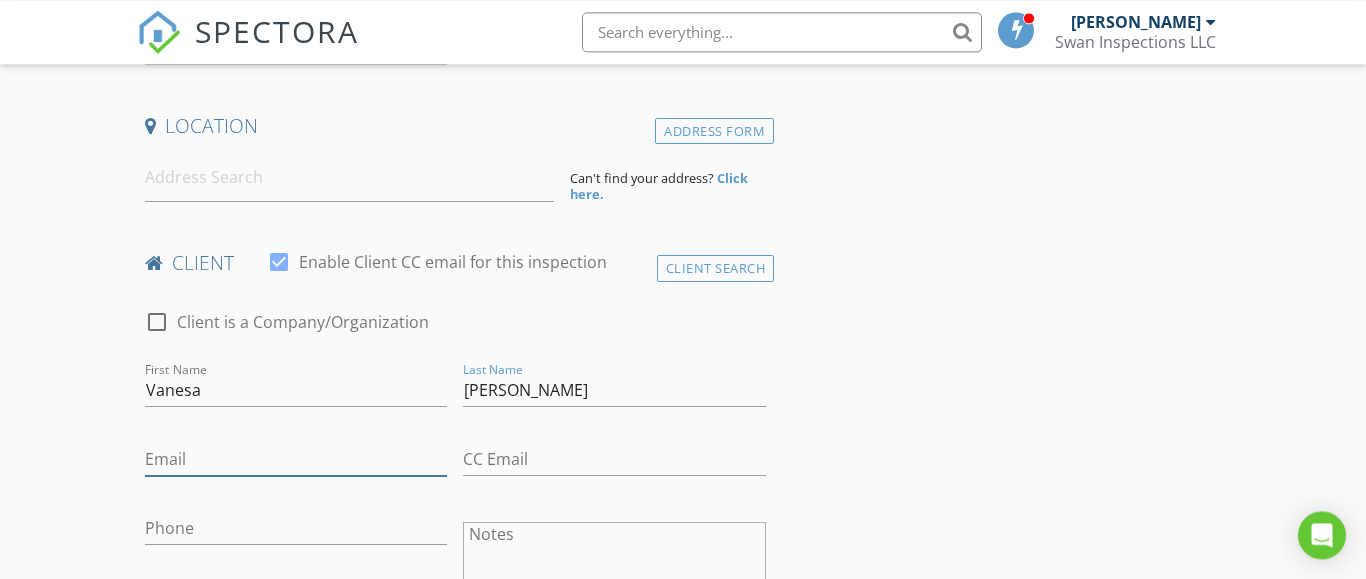 click on "Email" at bounding box center (296, 459) 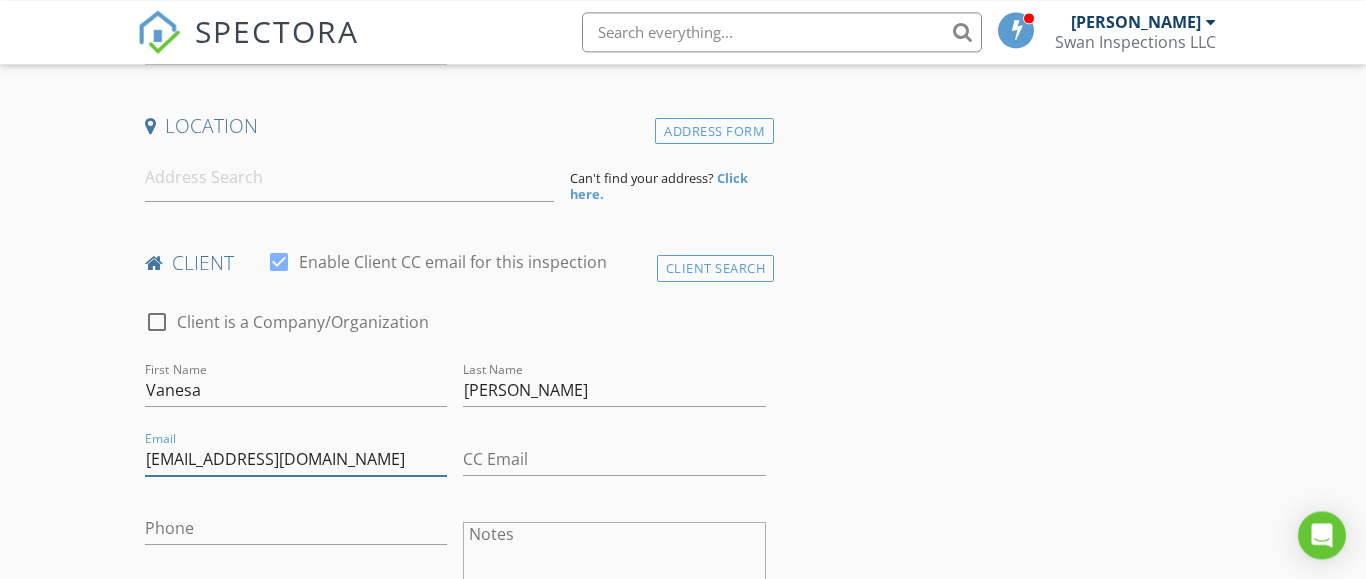 type on "[EMAIL_ADDRESS][DOMAIN_NAME]" 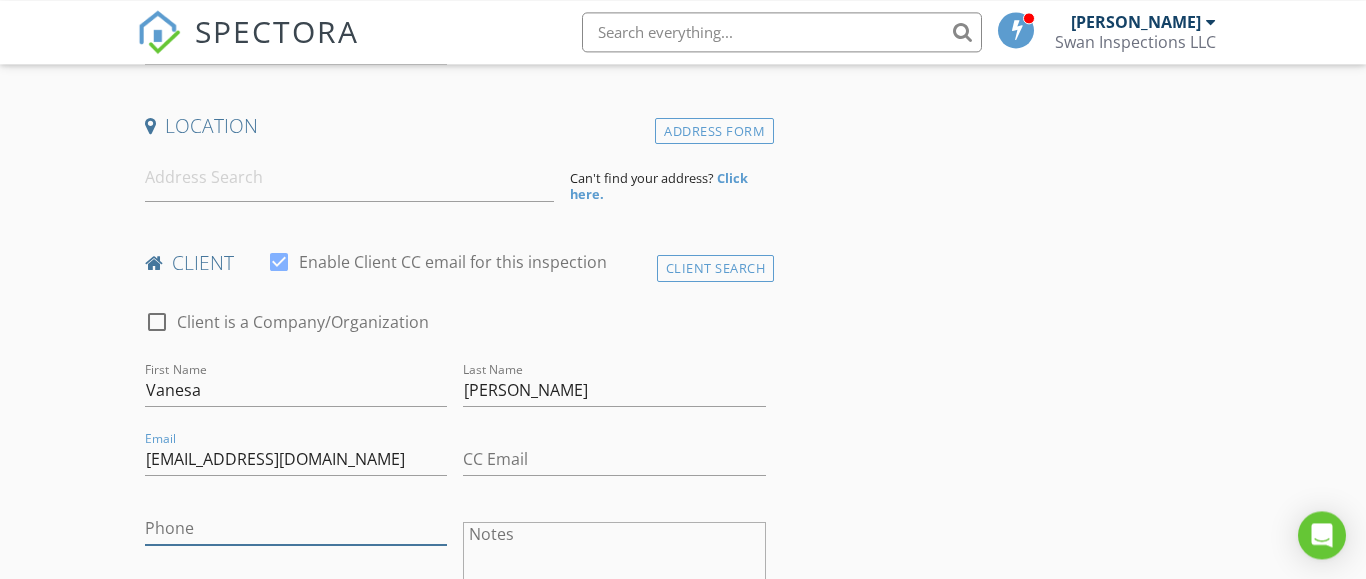 click on "Phone" at bounding box center (296, 528) 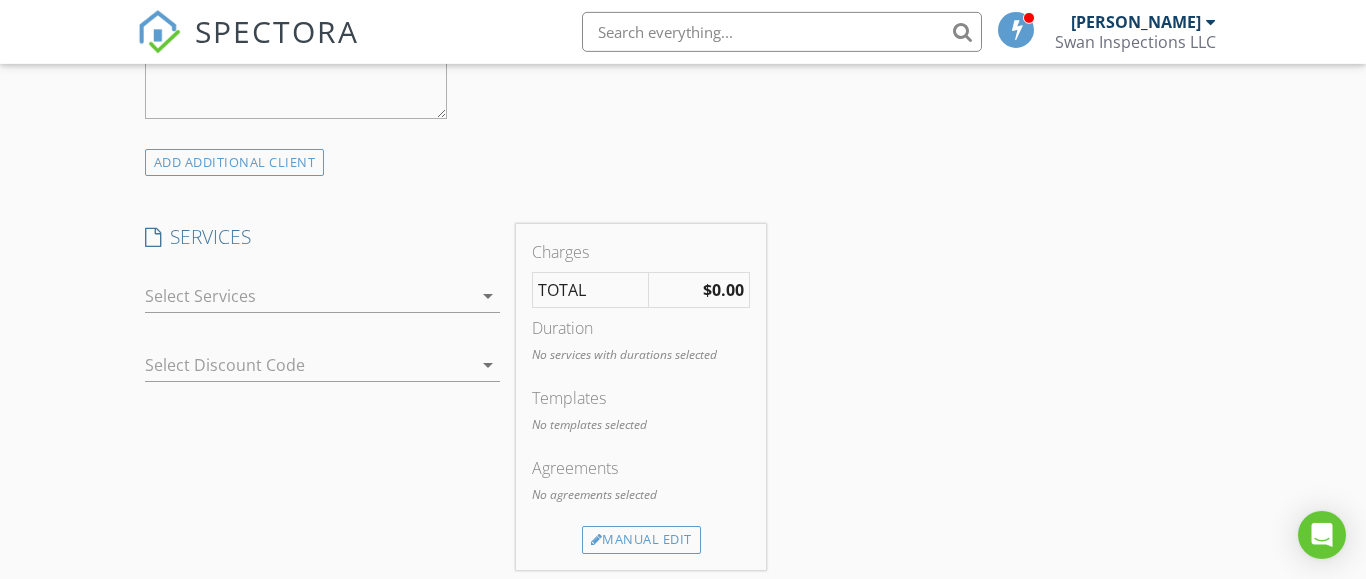 scroll, scrollTop: 1101, scrollLeft: 0, axis: vertical 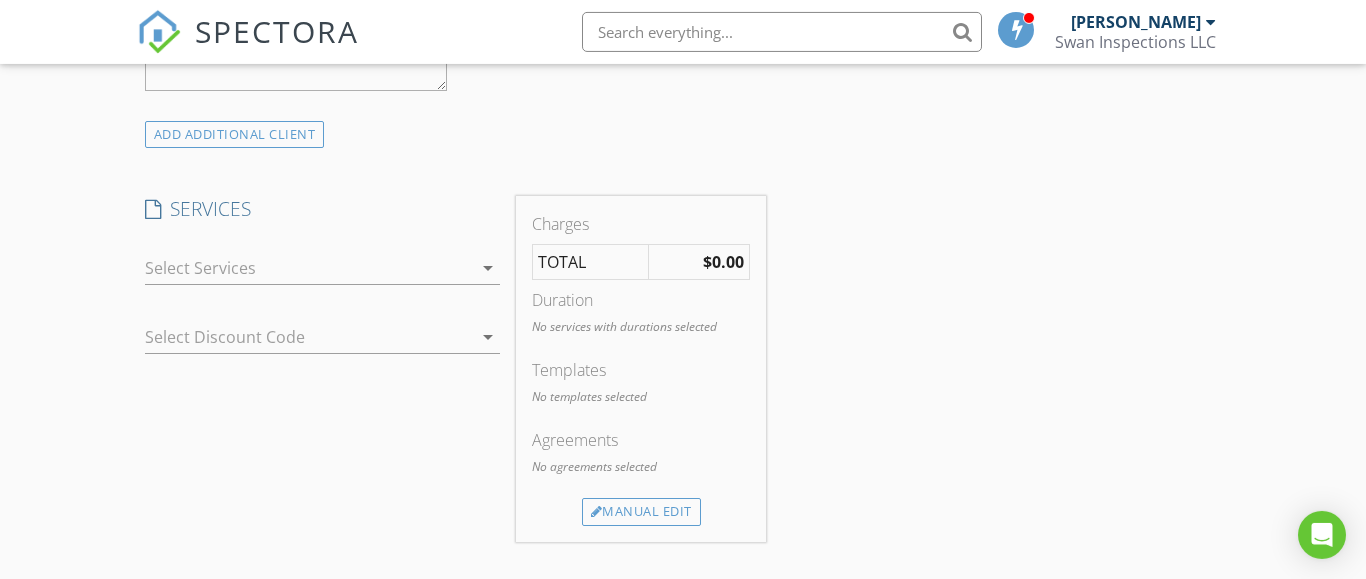 type on "[PHONE_NUMBER]" 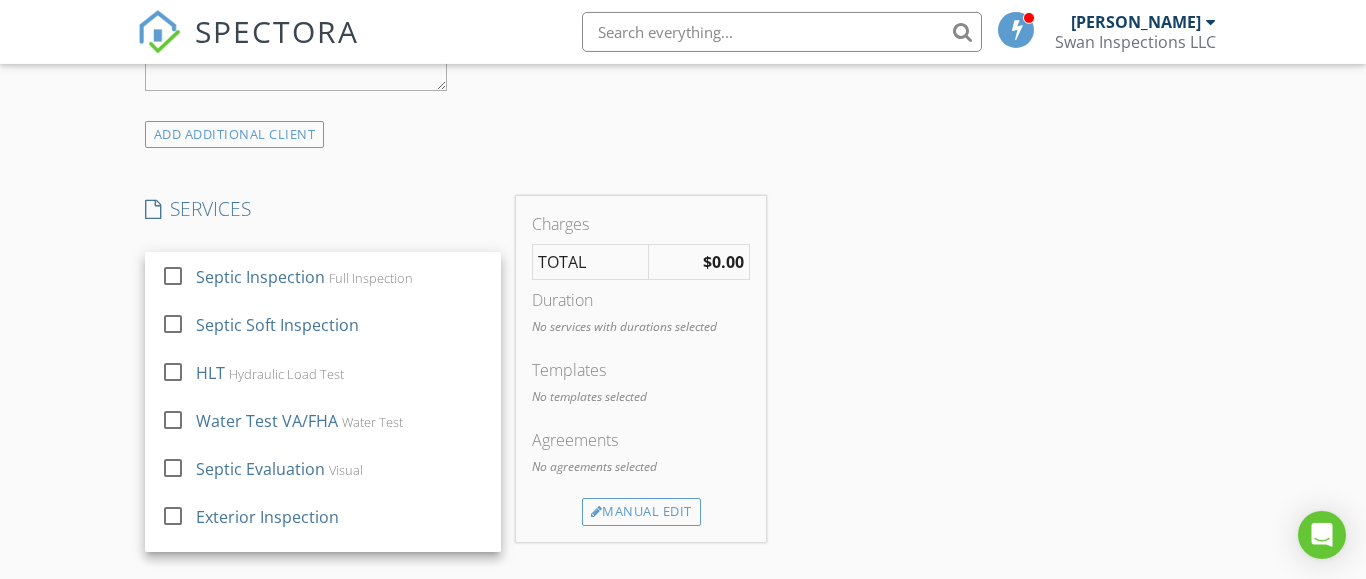 scroll, scrollTop: 676, scrollLeft: 0, axis: vertical 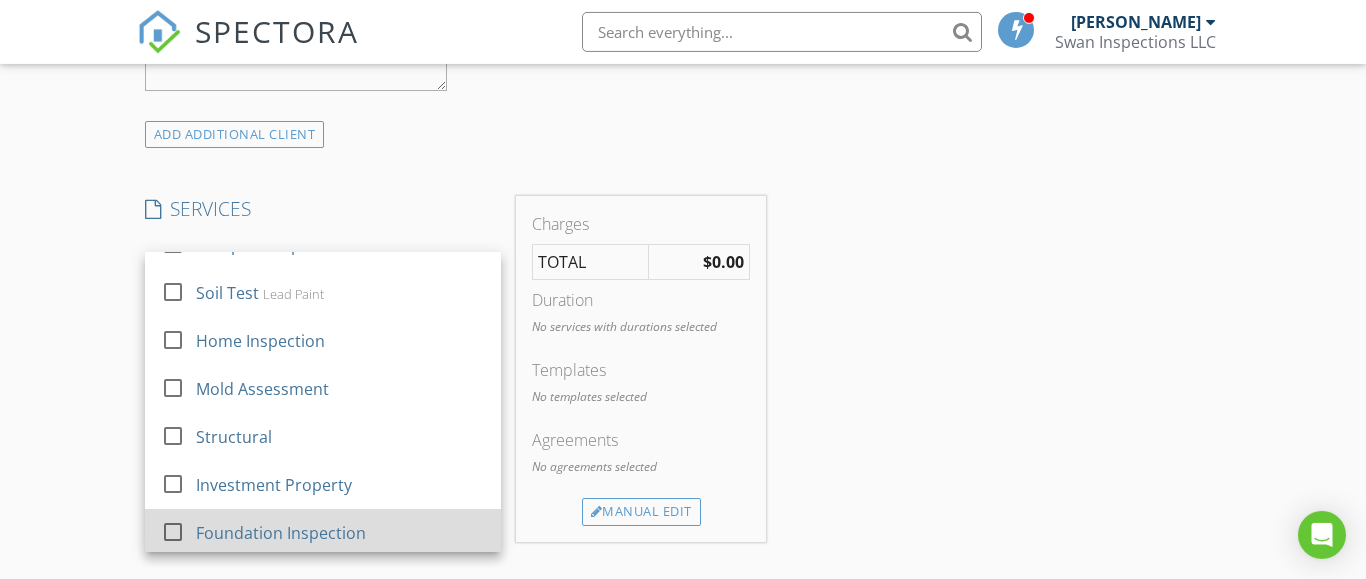click on "Foundation Inspection" at bounding box center (340, 533) 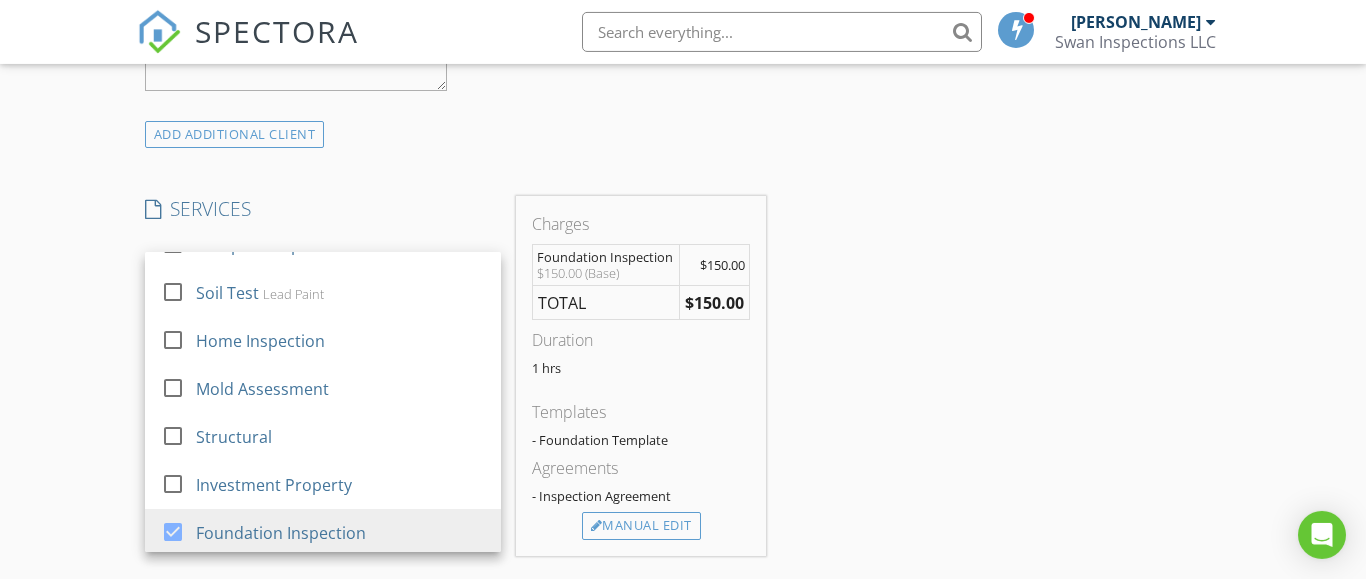 scroll, scrollTop: 1220, scrollLeft: 0, axis: vertical 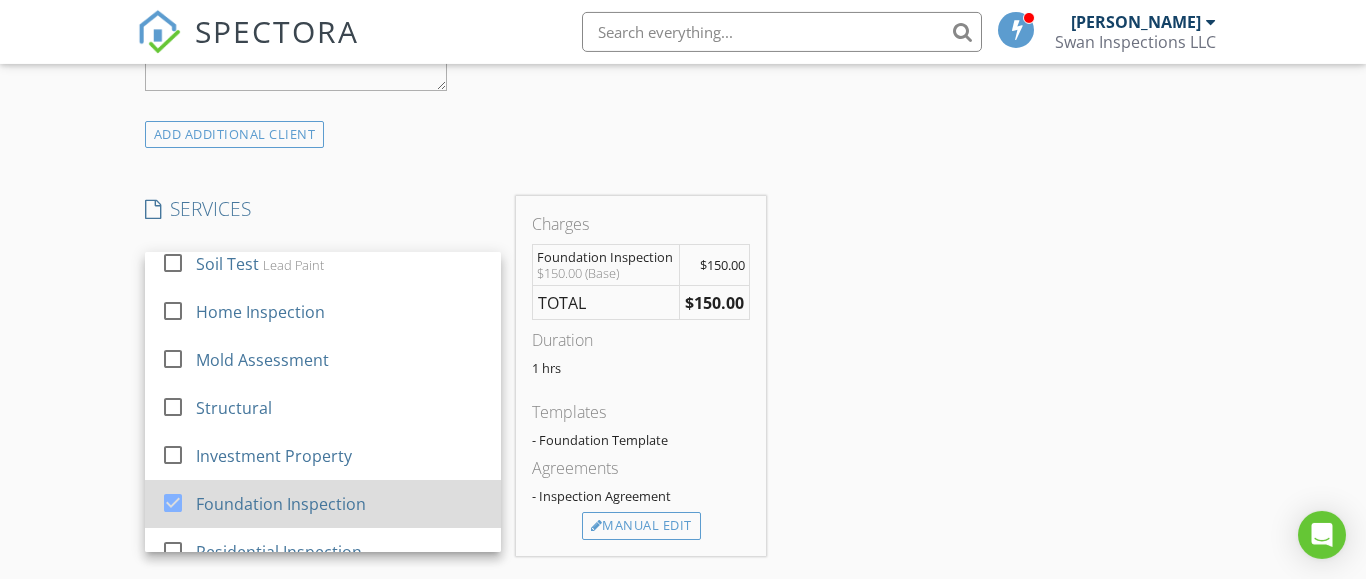 click at bounding box center [173, 503] 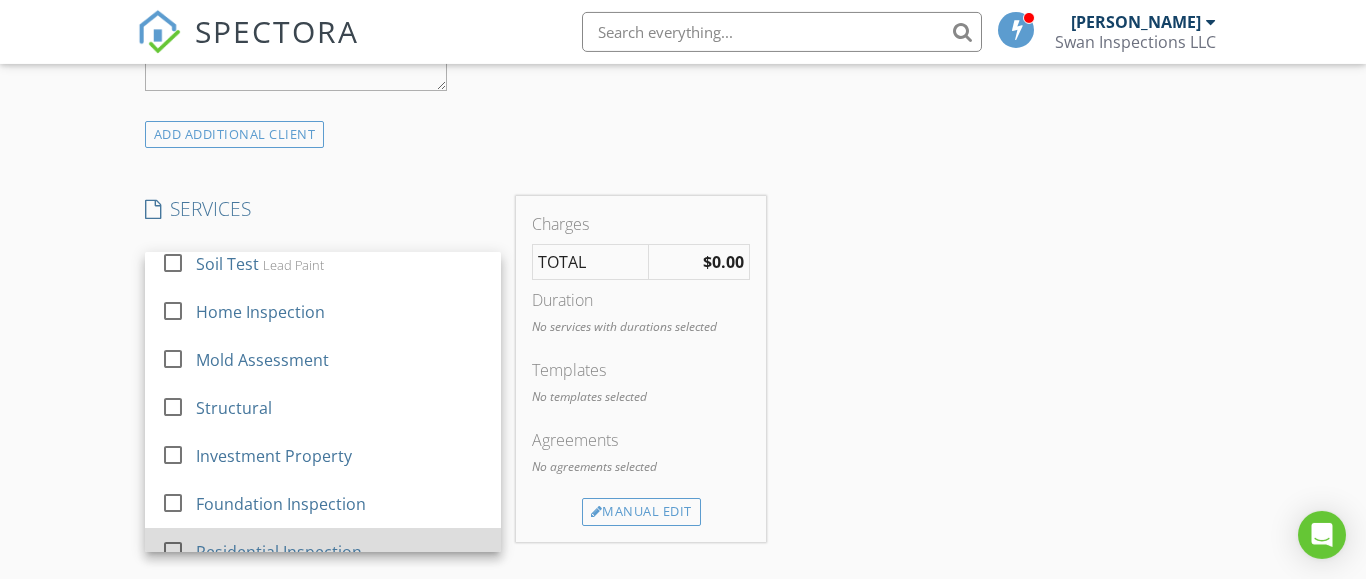 click at bounding box center (173, 551) 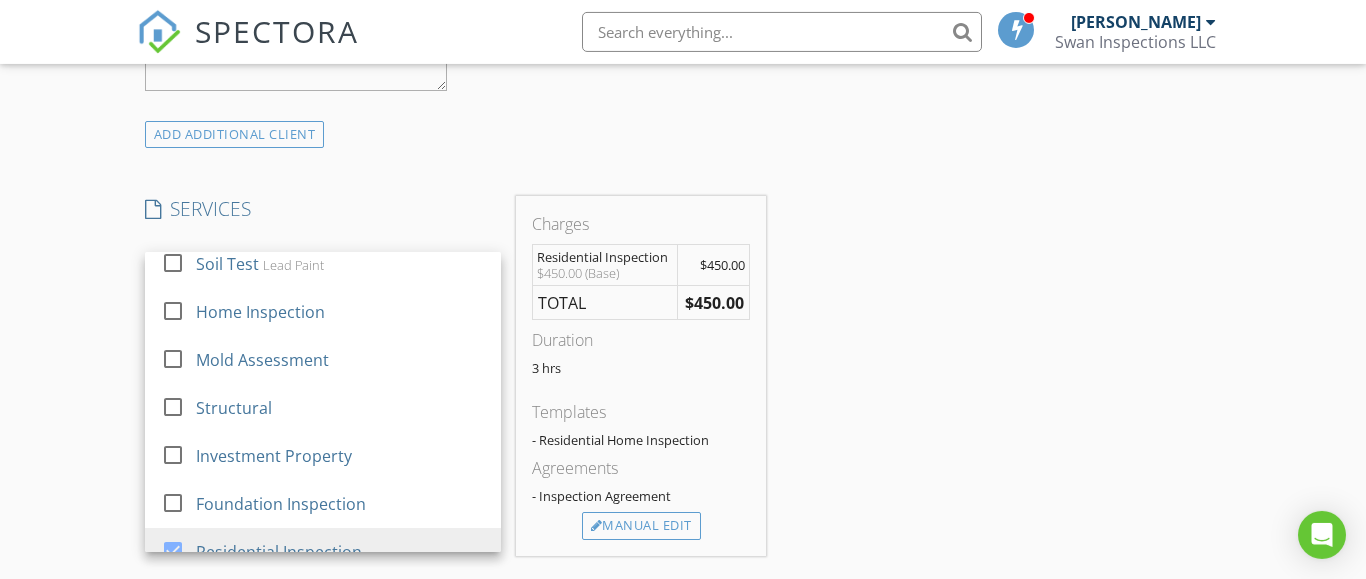 click on "New Inspection
Click here to use the New Order Form
INSPECTOR(S)
check_box   Paul Swiontek   PRIMARY   Paul Swiontek arrow_drop_down   check_box_outline_blank Paul Swiontek specifically requested
Date/Time
07/11/2025 1:00 PM
Location
Address Form       Can't find your address?   Click here.
client
check_box Enable Client CC email for this inspection   Client Search     check_box_outline_blank Client is a Company/Organization     First Name Vanesa   Last Name Purcell   Email nbnybarter@gmail.com   CC Email   Phone 646-307-3063           Notes   Private Notes
ADD ADDITIONAL client
SERVICES
check_box_outline_blank   Mobile Home   Inspection check_box_outline_blank   Radon   Radon Test check_box_outline_blank   Sewer scope   sewer scope  check_box_outline_blank" at bounding box center [683, 539] 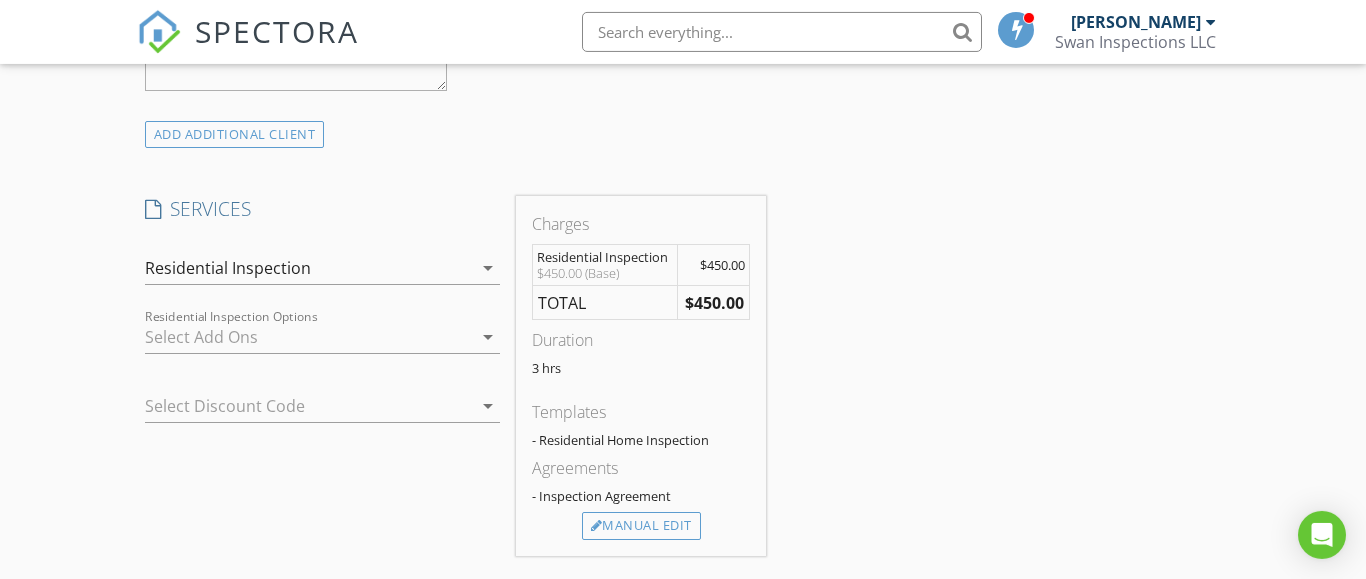 click on "arrow_drop_down" at bounding box center [488, 337] 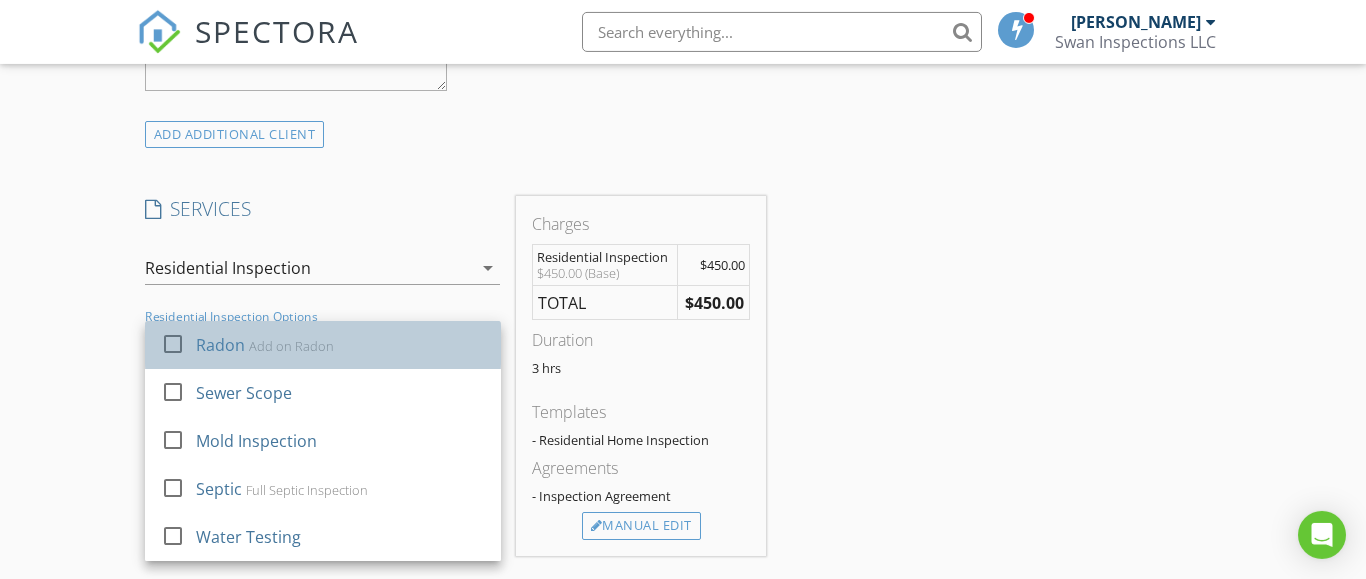 click on "check_box_outline_blank   Radon   Add on Radon" at bounding box center (323, 345) 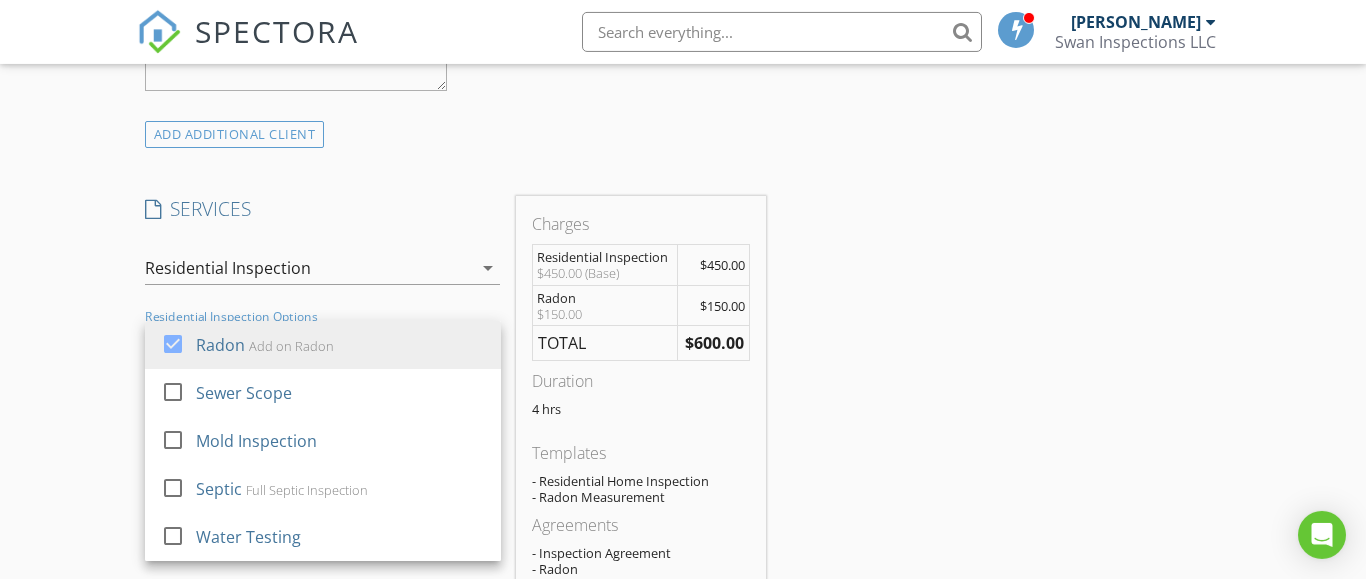 click on "New Inspection
Click here to use the New Order Form
INSPECTOR(S)
check_box   Paul Swiontek   PRIMARY   Paul Swiontek arrow_drop_down   check_box_outline_blank Paul Swiontek specifically requested
Date/Time
07/11/2025 1:00 PM
Location
Address Form       Can't find your address?   Click here.
client
check_box Enable Client CC email for this inspection   Client Search     check_box_outline_blank Client is a Company/Organization     First Name Vanesa   Last Name Purcell   Email nbnybarter@gmail.com   CC Email   Phone 646-307-3063           Notes   Private Notes
ADD ADDITIONAL client
SERVICES
check_box_outline_blank   Mobile Home   Inspection check_box_outline_blank   Radon   Radon Test check_box_outline_blank   Sewer scope   sewer scope  check_box_outline_blank" at bounding box center [683, 576] 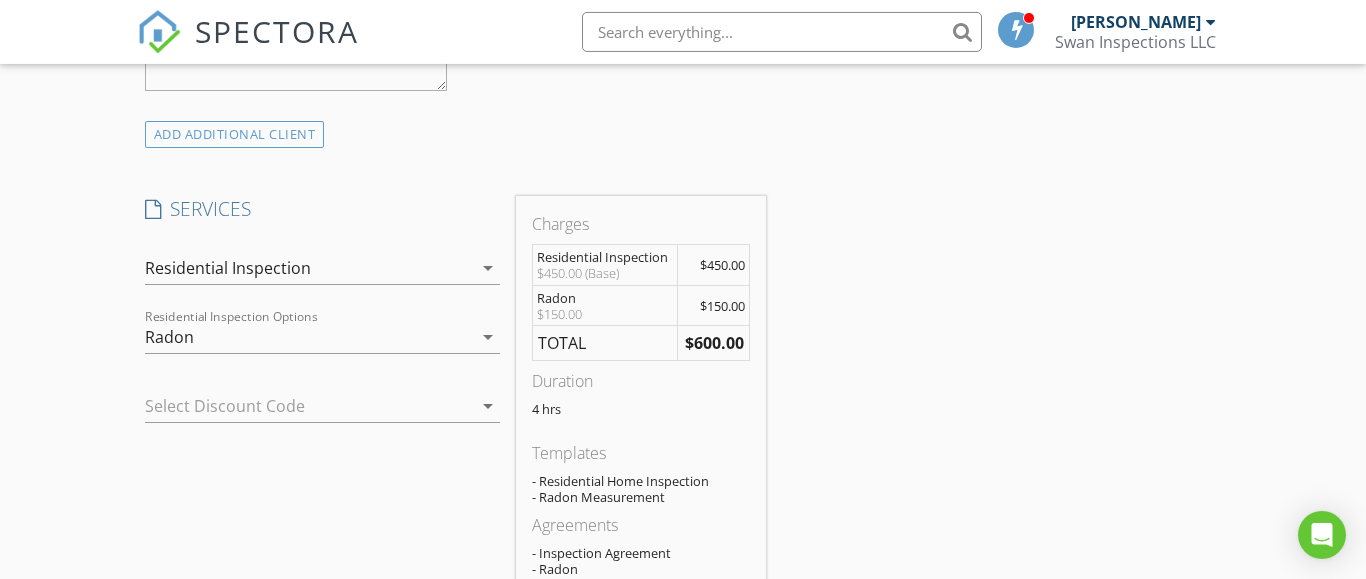click on "arrow_drop_down" at bounding box center [488, 406] 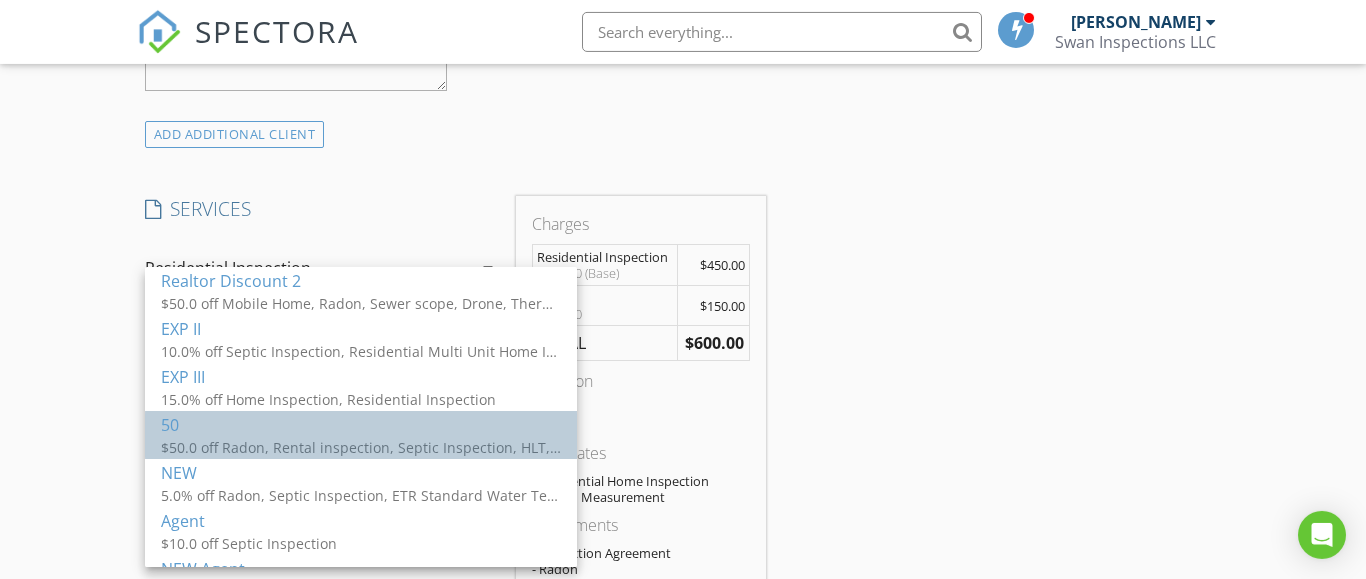 click on "50" at bounding box center (361, 425) 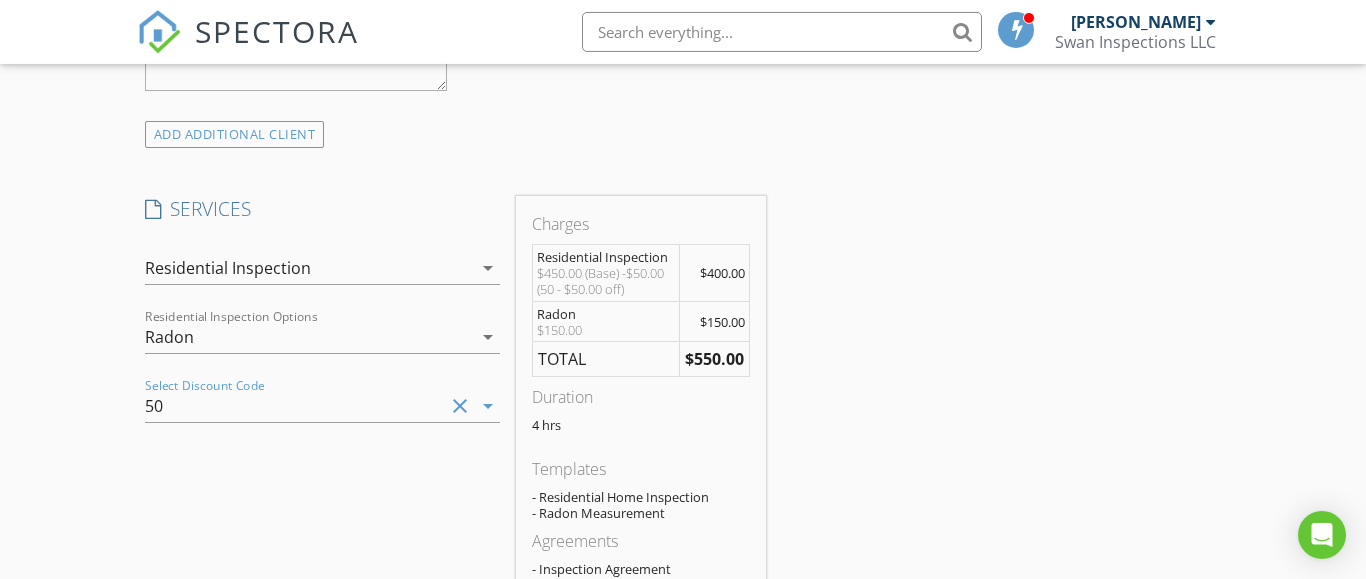 click on "clear" at bounding box center (460, 406) 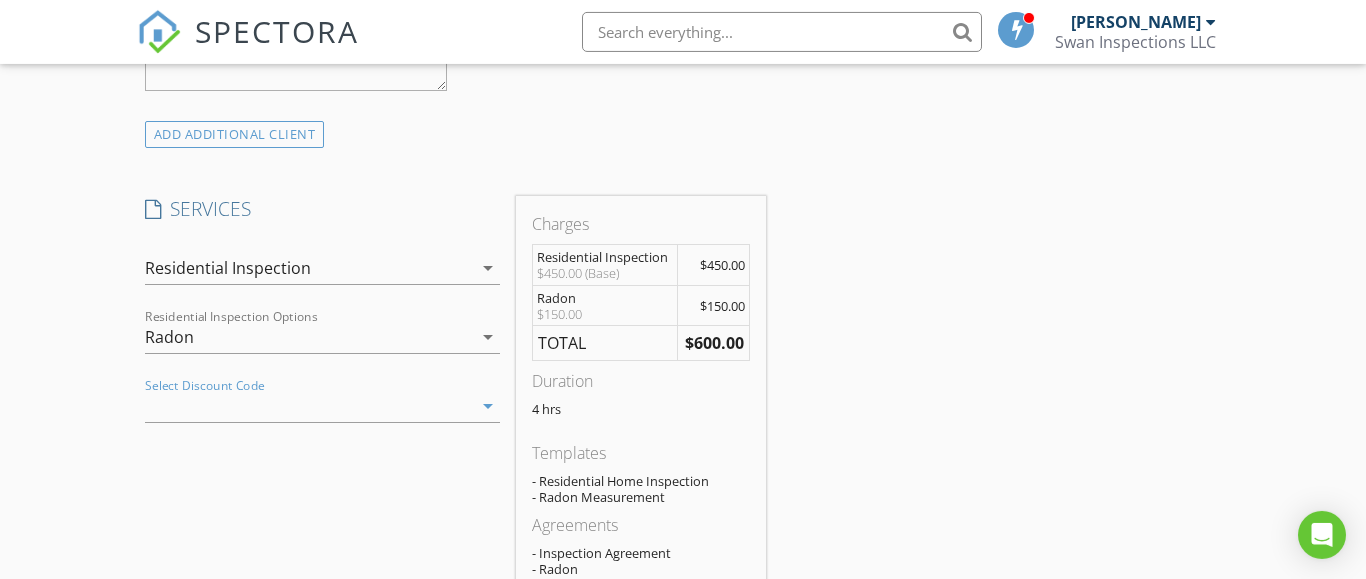 click on "arrow_drop_down" at bounding box center [488, 406] 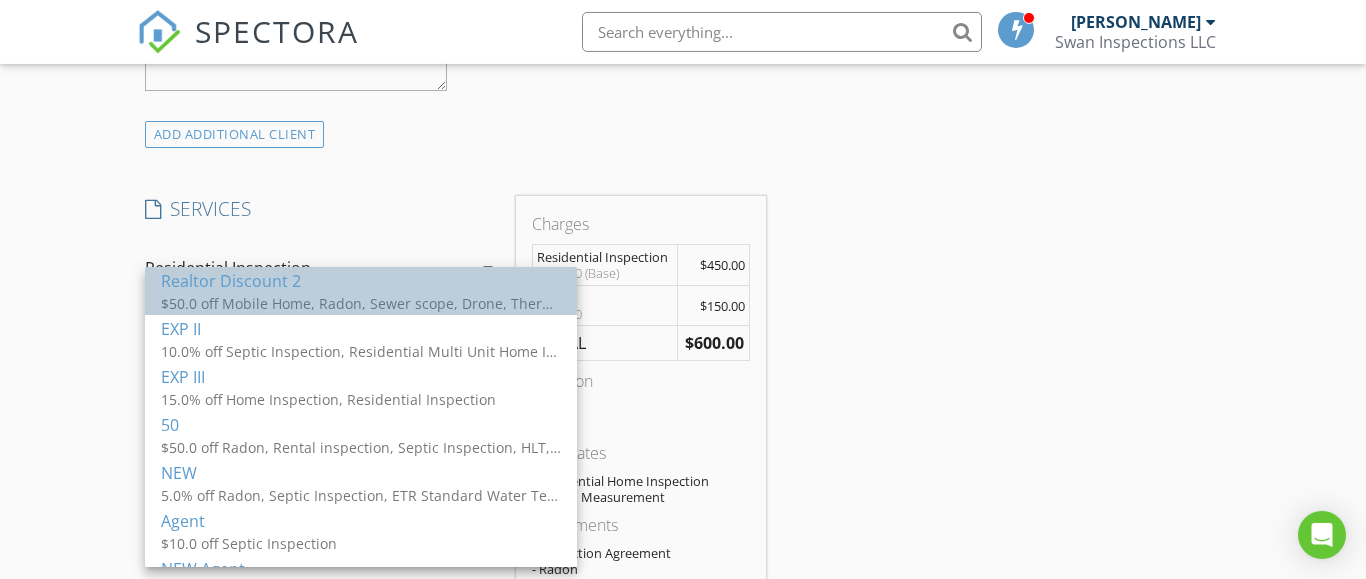 click on "$50.0 off Mobile Home, Radon, Sewer scope, Drone, Thermography , Water testing, Mold , Pre sell, Rental inspection, RE Inspection, Septic Inspection, Septic Soft Inspection, HLT, Water Test VA/FHA, Septic Evaluation, Exterior Inspection, Well flow Test, ETR Standard Water Test, ETR Base Water Test, WDO, Test Residential Inspection, Water Complete,  Residential Multi Unit  Home Inspection , Cesspool Inspection, Soil Test, Residential Inspection" at bounding box center [361, 303] 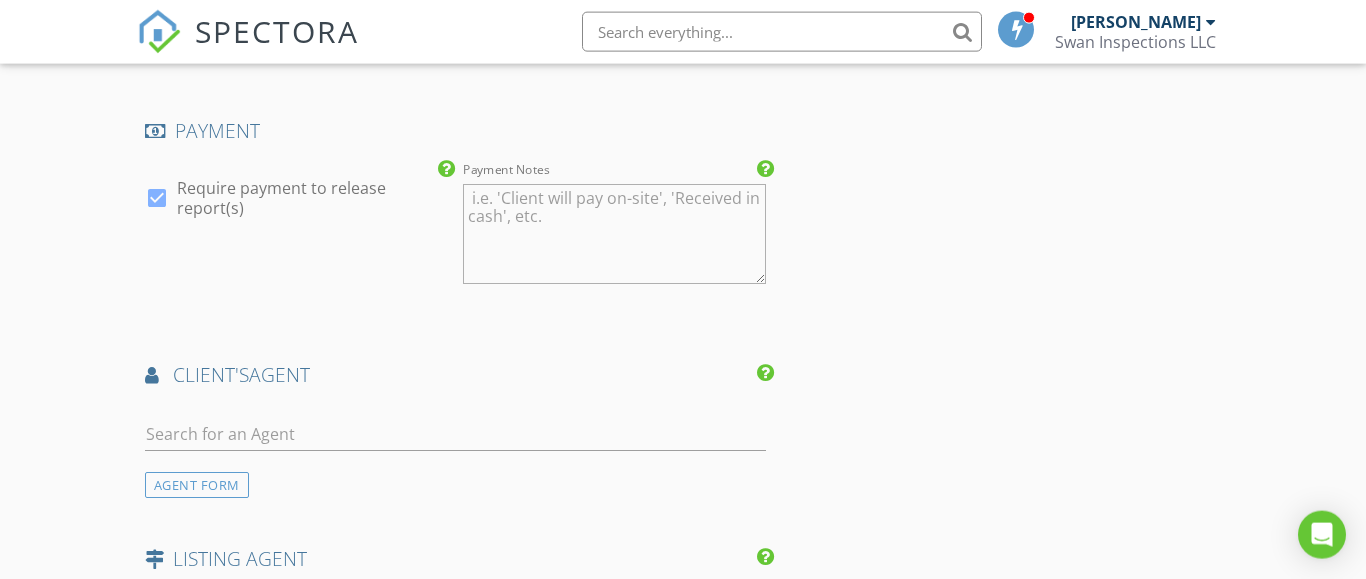 scroll, scrollTop: 1866, scrollLeft: 0, axis: vertical 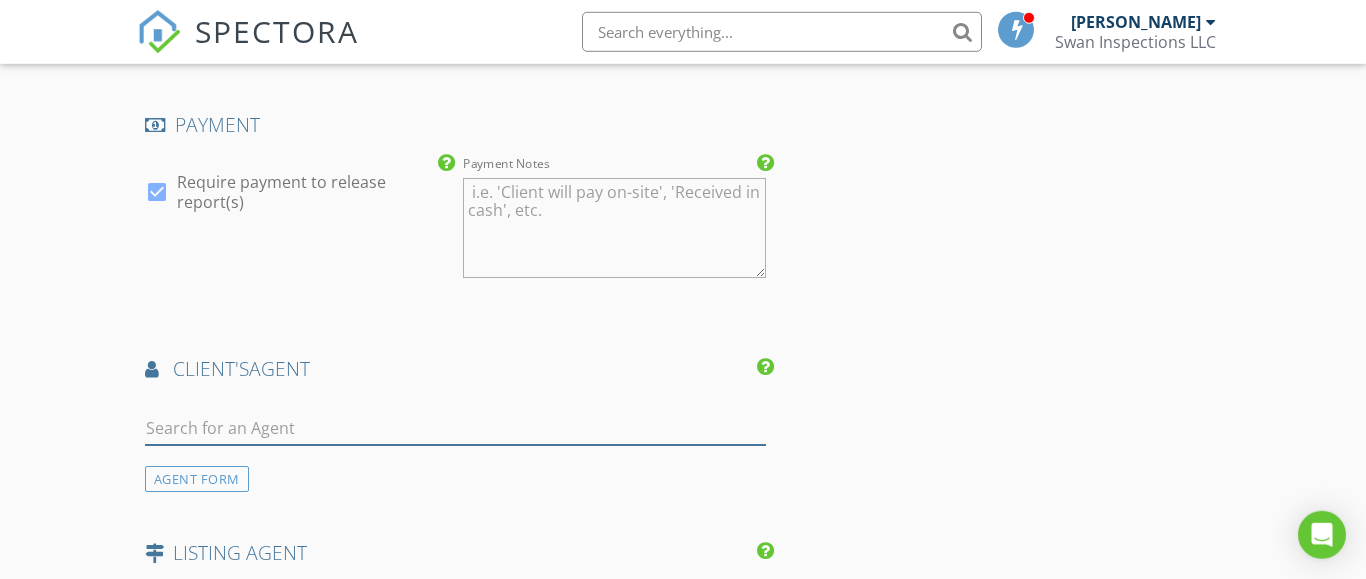 click at bounding box center (455, 428) 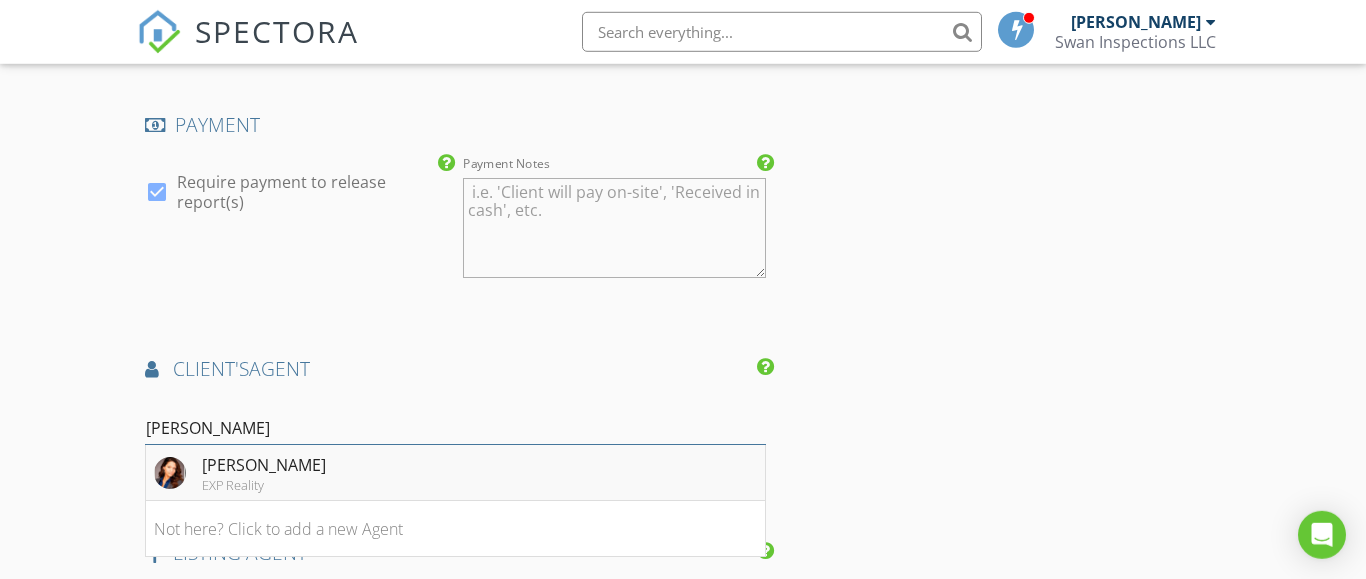 type on "jas" 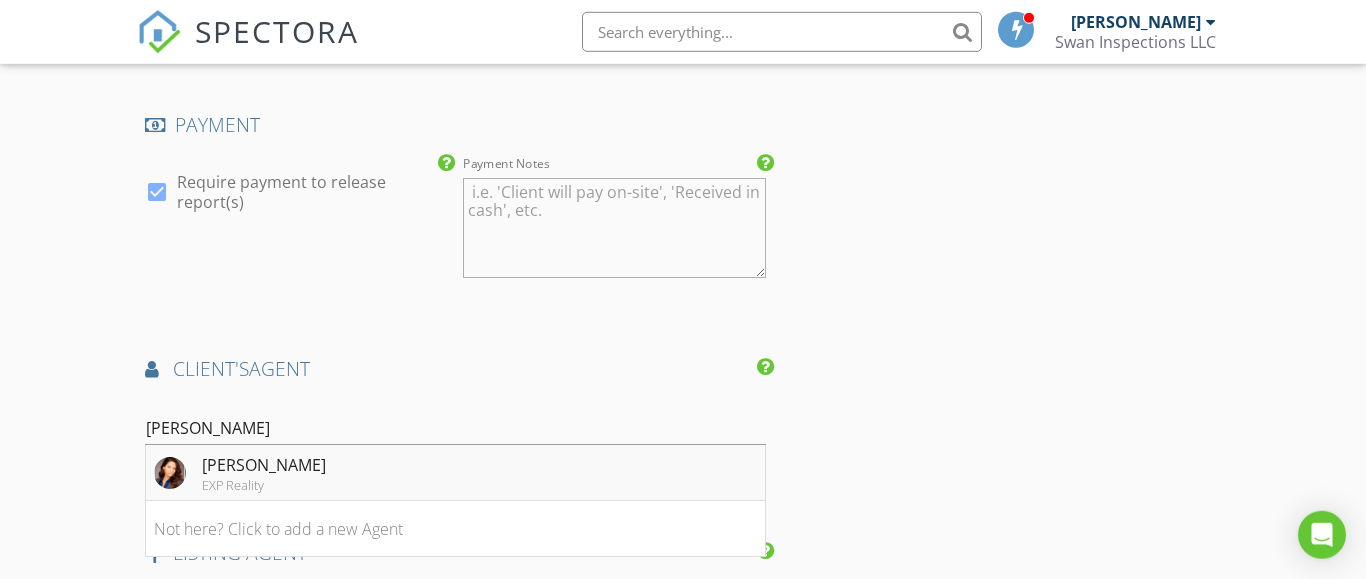 click on "[PERSON_NAME]" at bounding box center [264, 465] 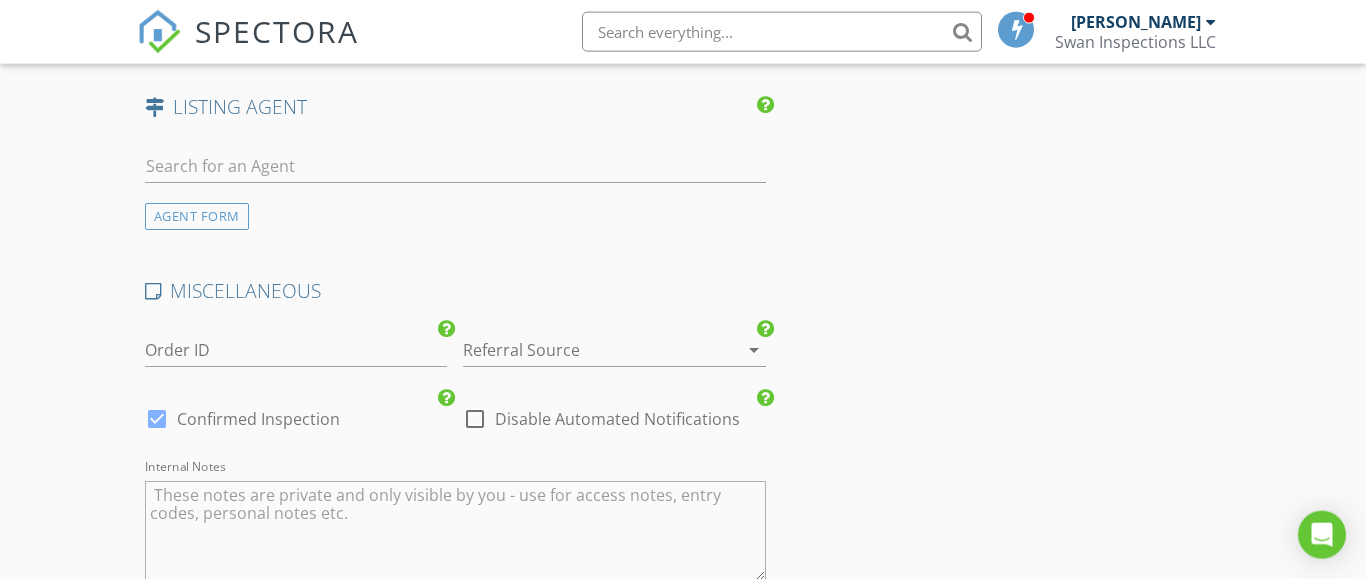 scroll, scrollTop: 2775, scrollLeft: 0, axis: vertical 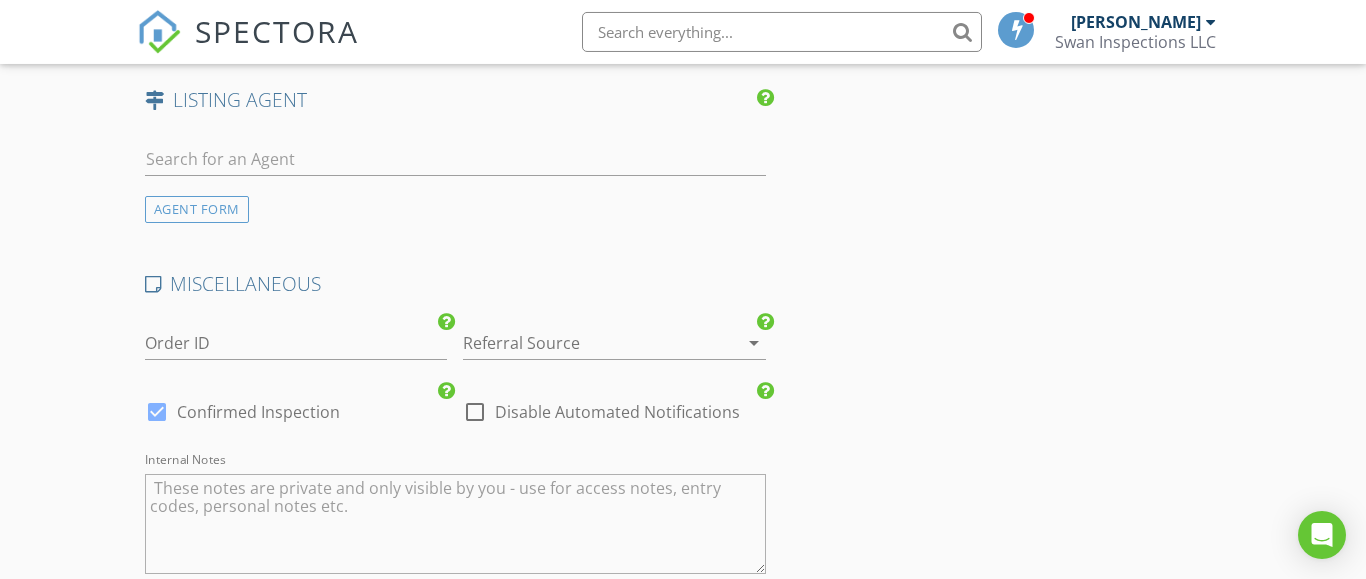 click on "arrow_drop_down" at bounding box center (754, 343) 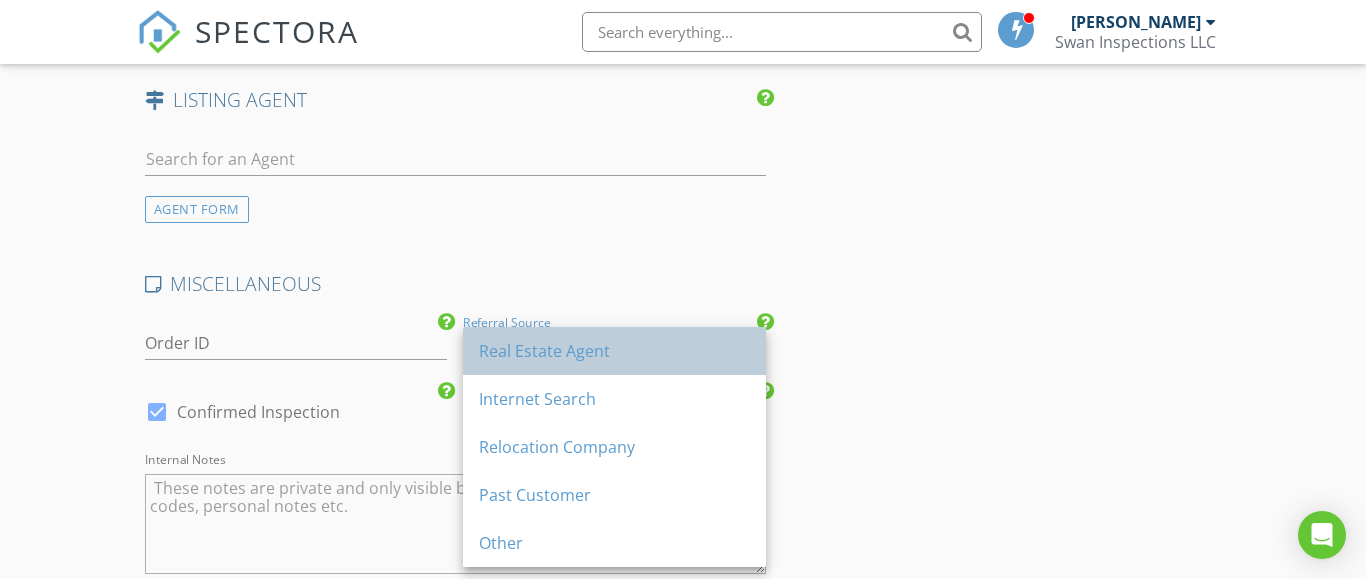 click on "Real Estate Agent" at bounding box center (614, 351) 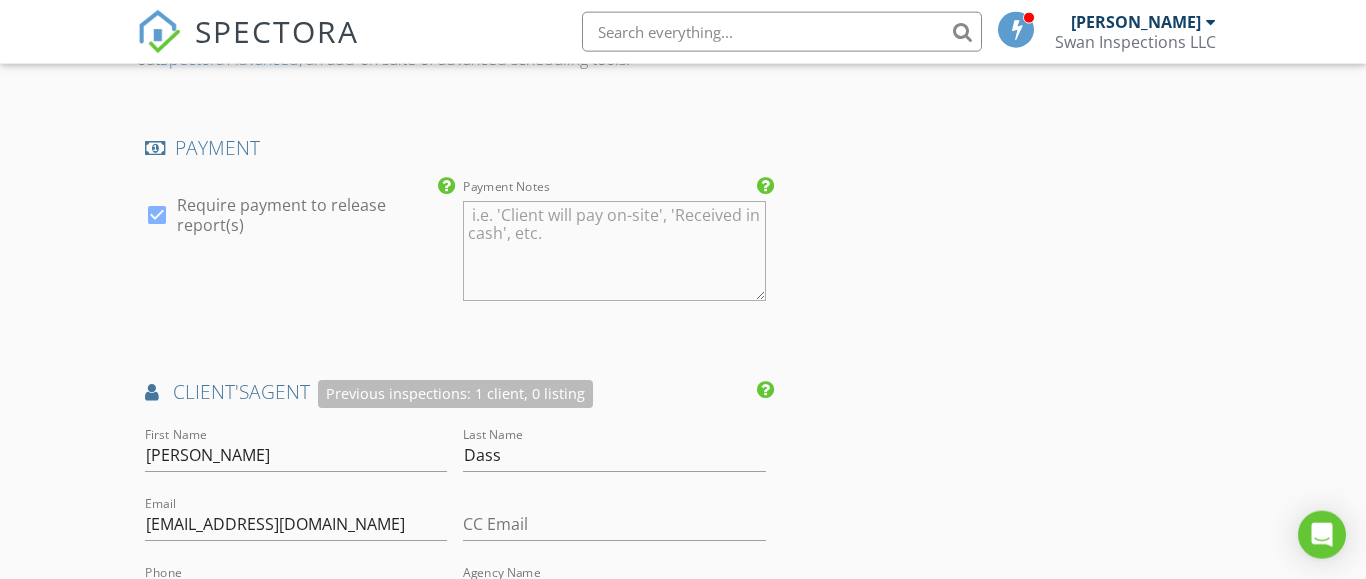 scroll, scrollTop: 1823, scrollLeft: 0, axis: vertical 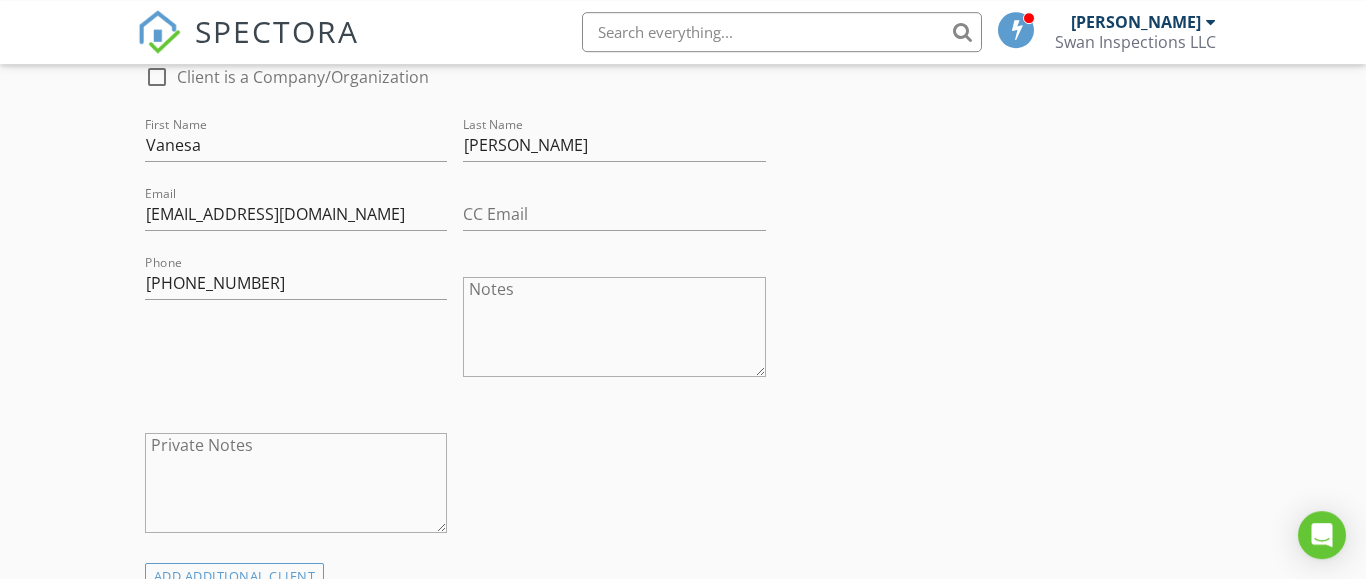 click on "Notes" at bounding box center [614, 327] 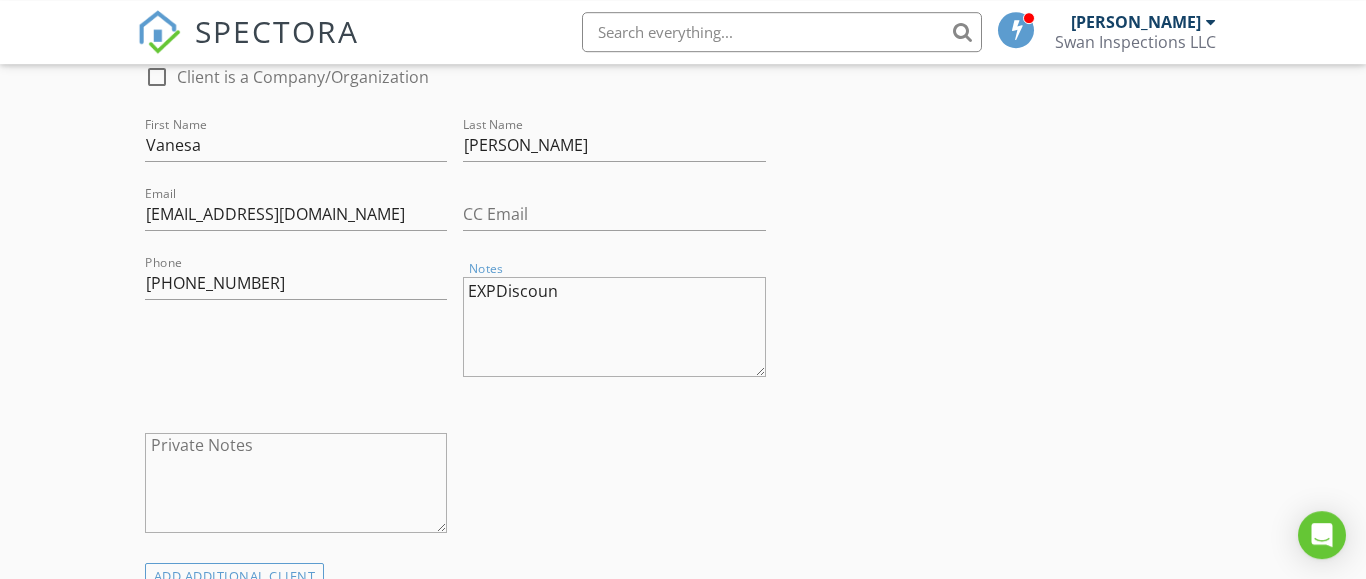 type on "EXPDiscount" 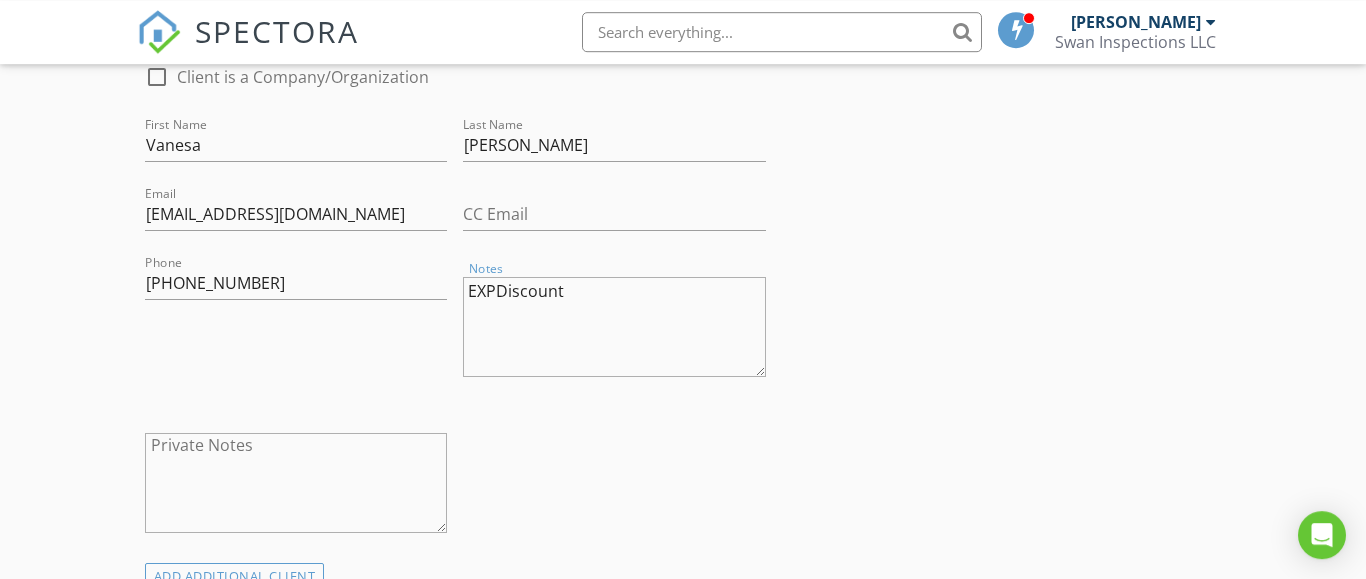 click on "EXPDiscount" at bounding box center [614, 327] 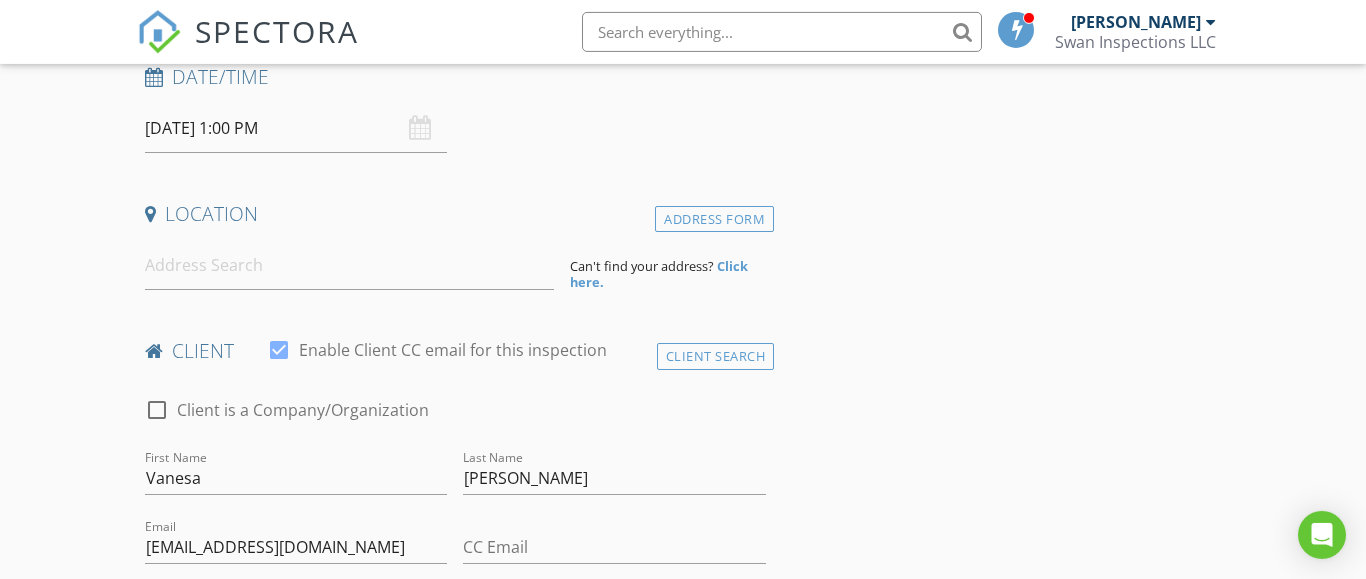 scroll, scrollTop: 180, scrollLeft: 0, axis: vertical 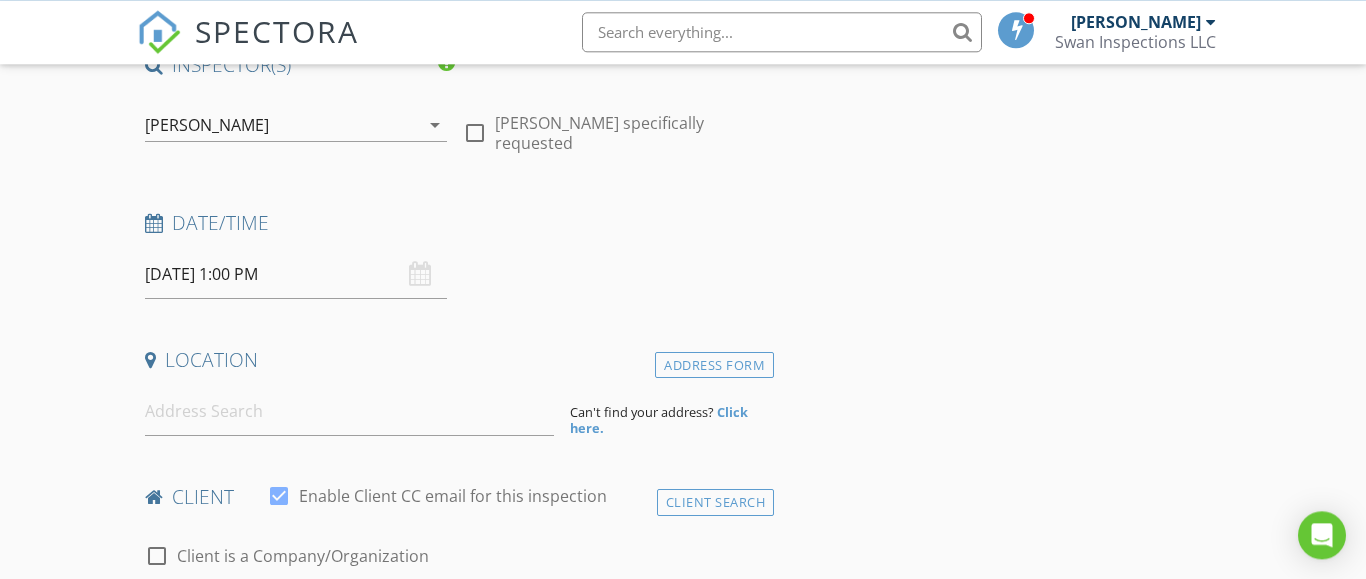type on "Exp Discount" 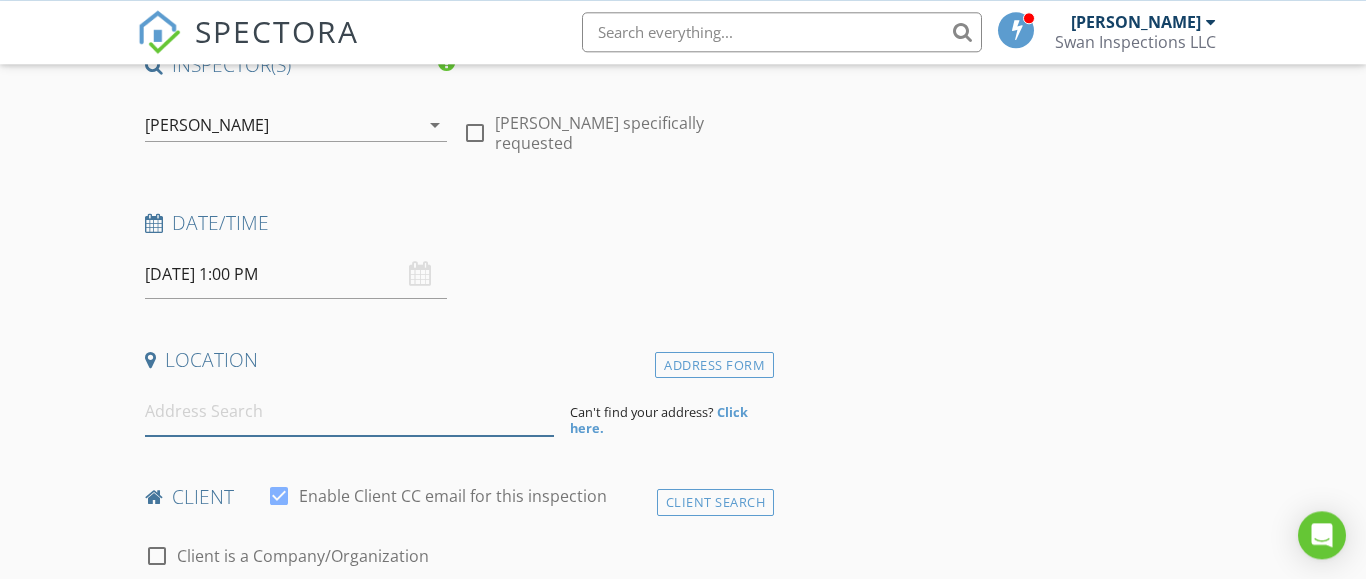 click at bounding box center (349, 411) 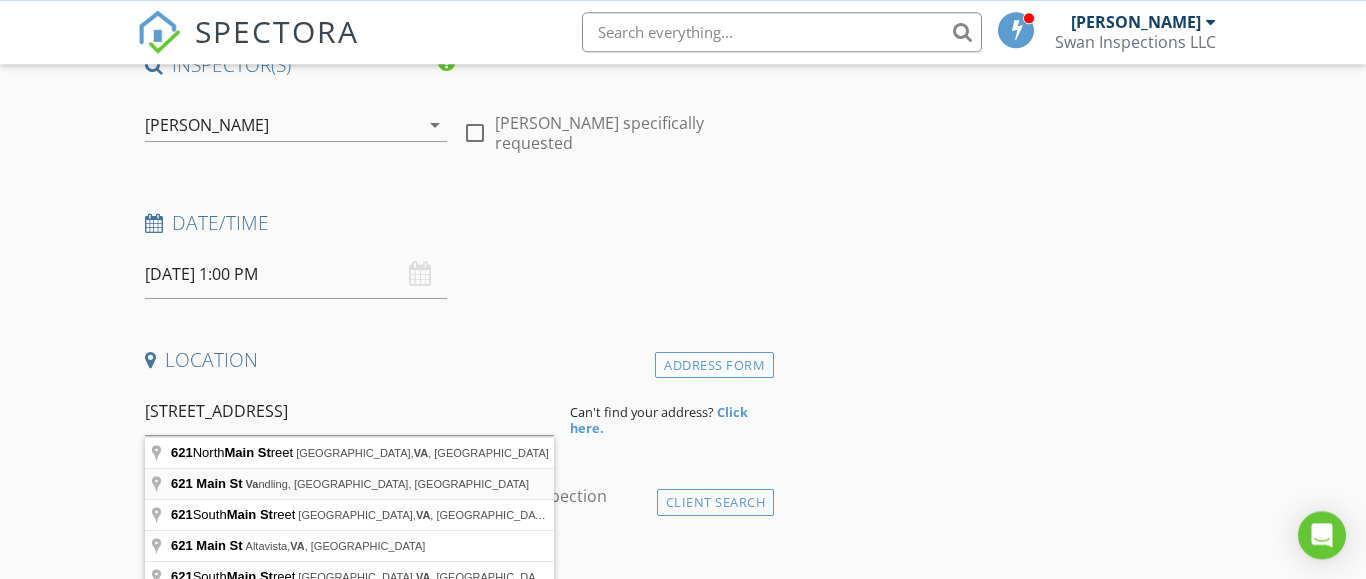 type on "621 Main St, Vandling, PA, USA" 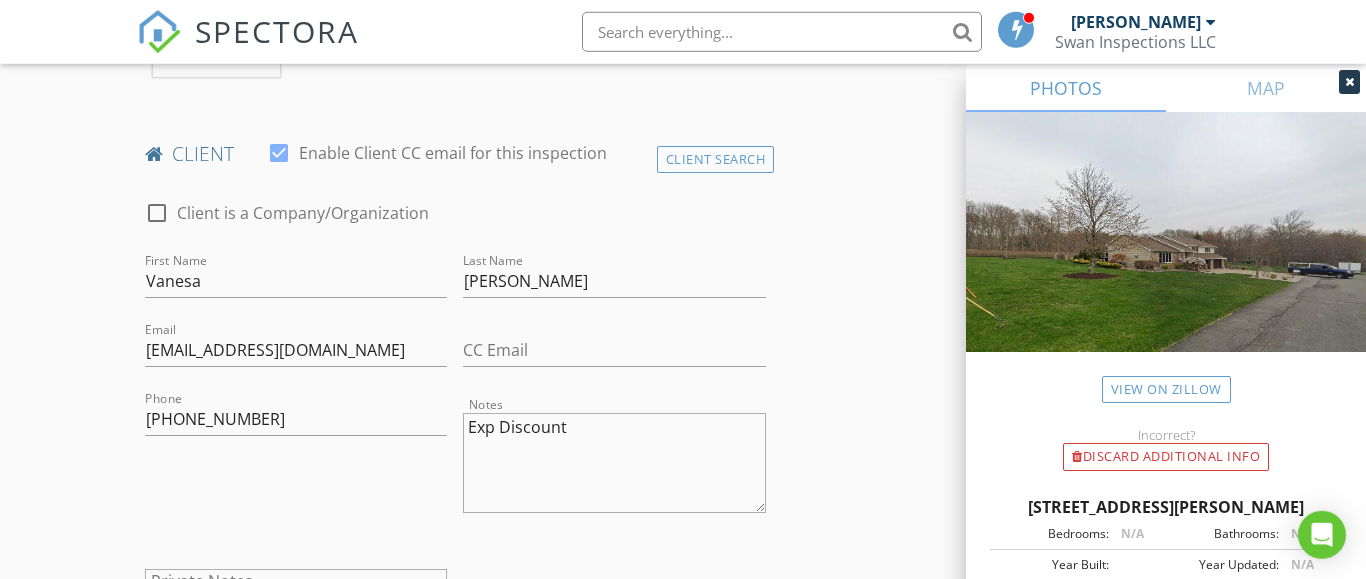 scroll, scrollTop: 940, scrollLeft: 0, axis: vertical 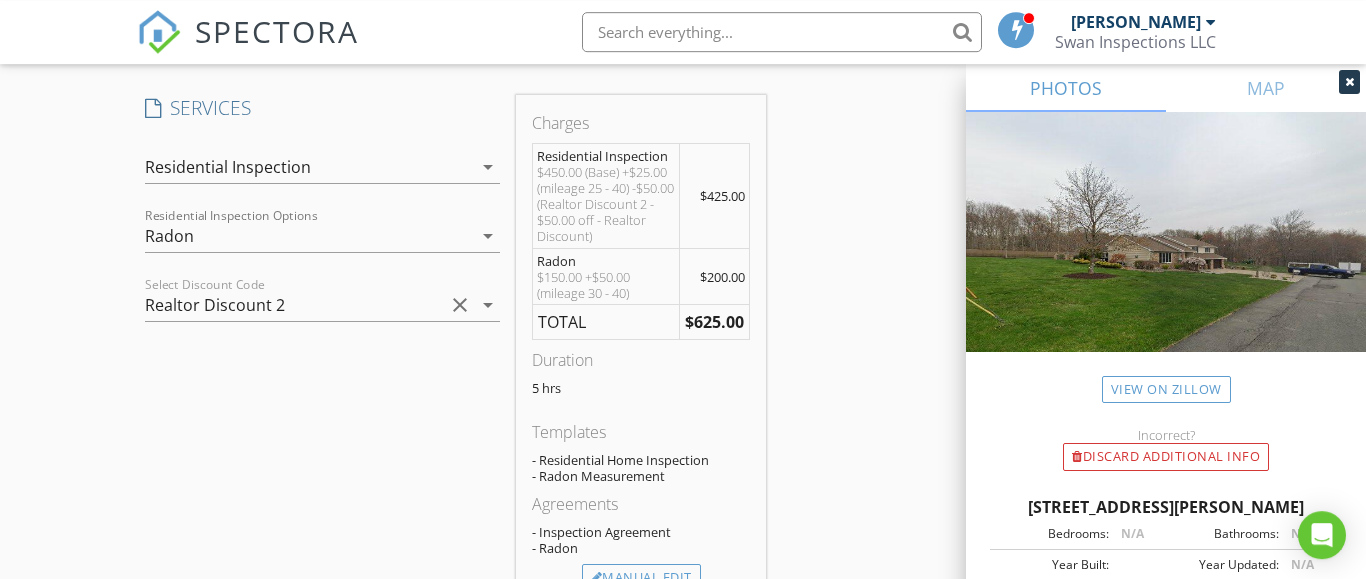 click on "clear" at bounding box center (460, 305) 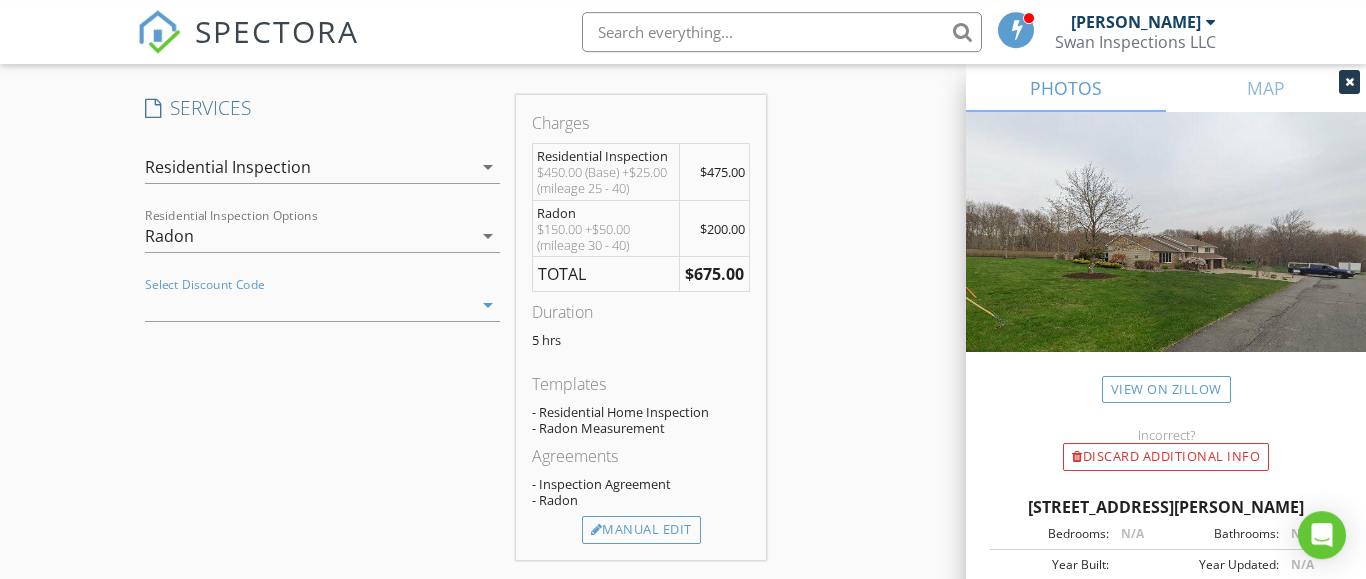 click on "arrow_drop_down" at bounding box center (488, 305) 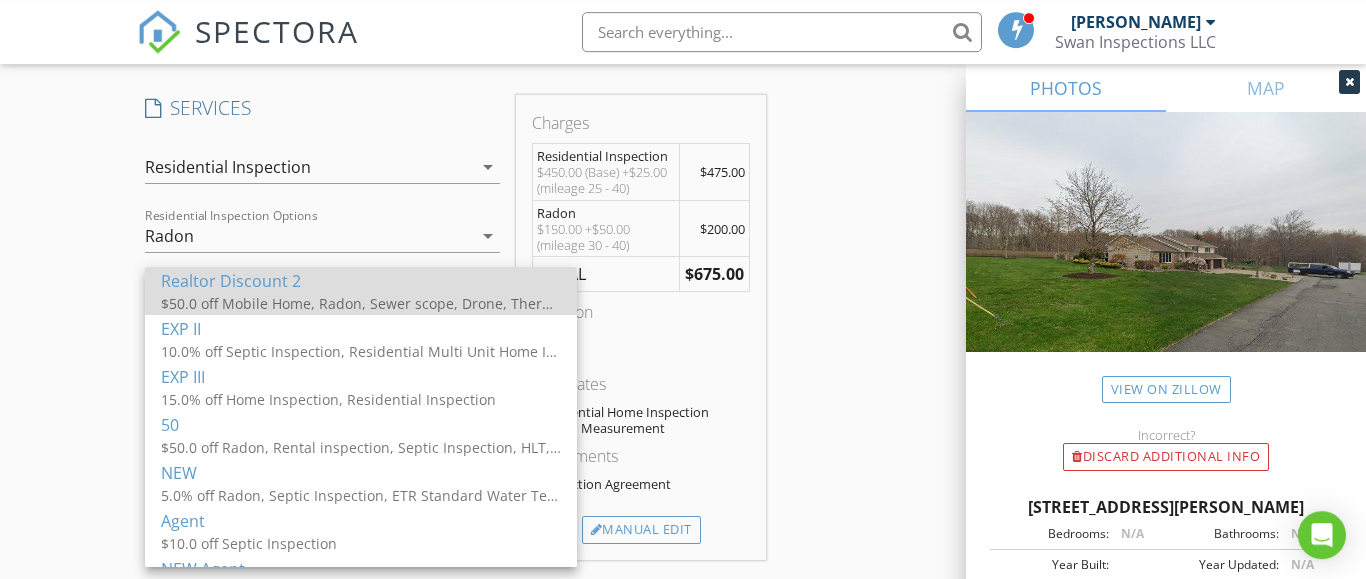 click on "$50.0 off Mobile Home, Radon, Sewer scope, Drone, Thermography , Water testing, Mold , Pre sell, Rental inspection, RE Inspection, Septic Inspection, Septic Soft Inspection, HLT, Water Test VA/FHA, Septic Evaluation, Exterior Inspection, Well flow Test, ETR Standard Water Test, ETR Base Water Test, WDO, Test Residential Inspection, Water Complete,  Residential Multi Unit  Home Inspection , Cesspool Inspection, Soil Test, Residential Inspection" at bounding box center [361, 303] 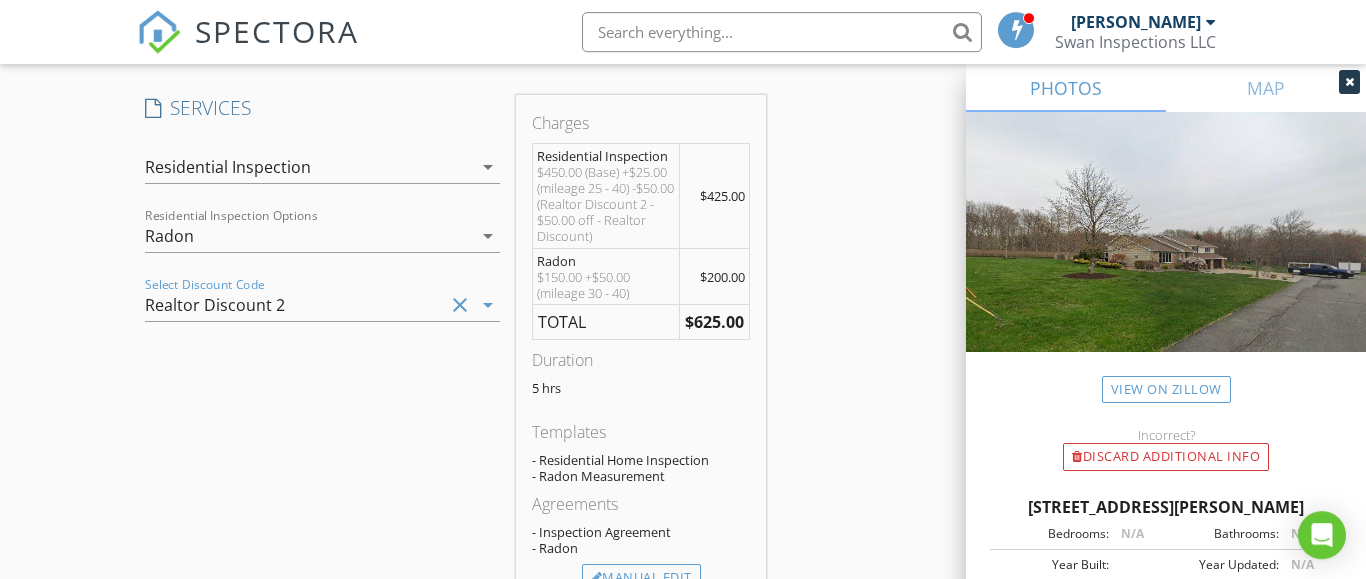 click on "clear" at bounding box center [460, 305] 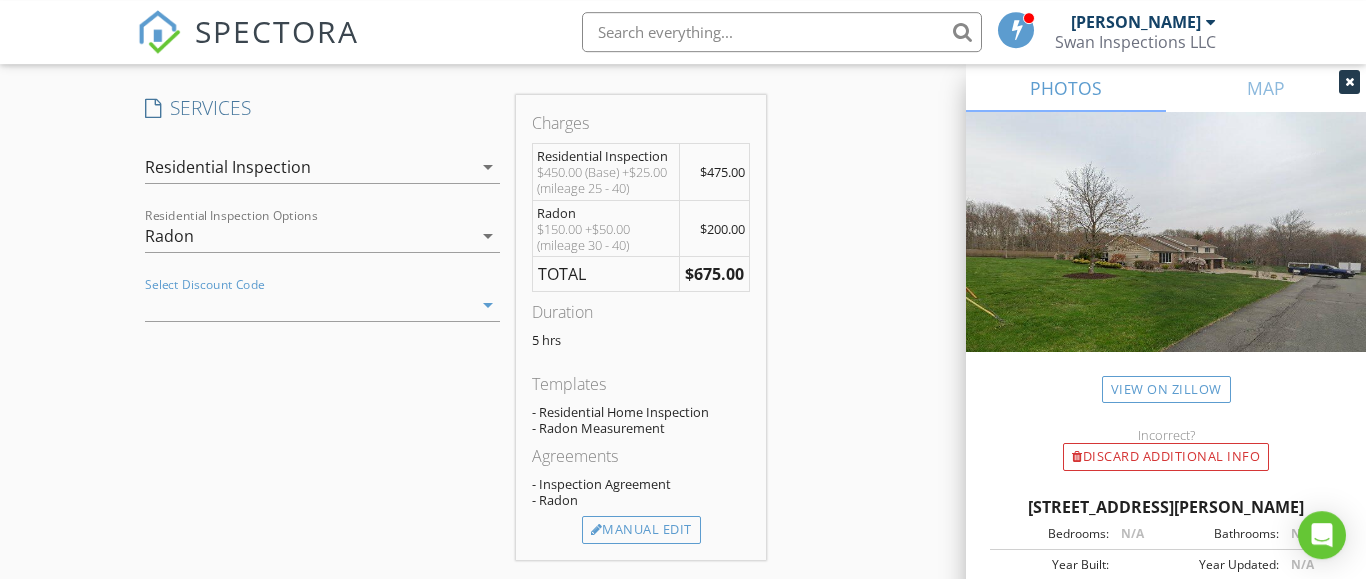 click on "arrow_drop_down" at bounding box center [488, 305] 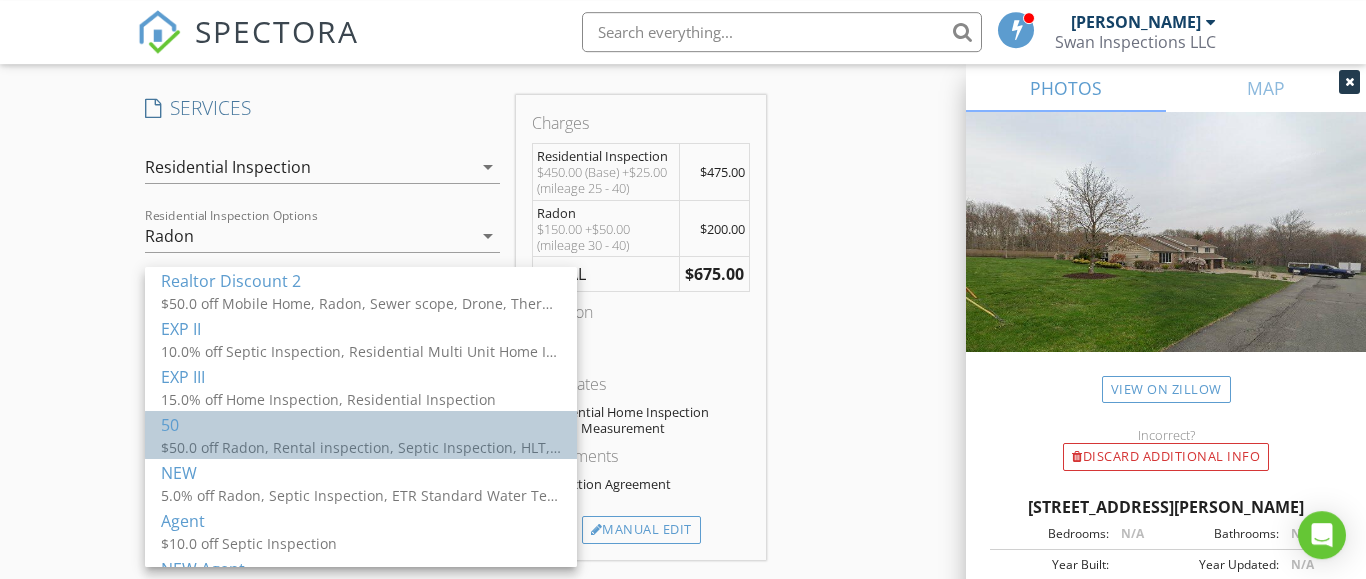 click on "50" at bounding box center [361, 425] 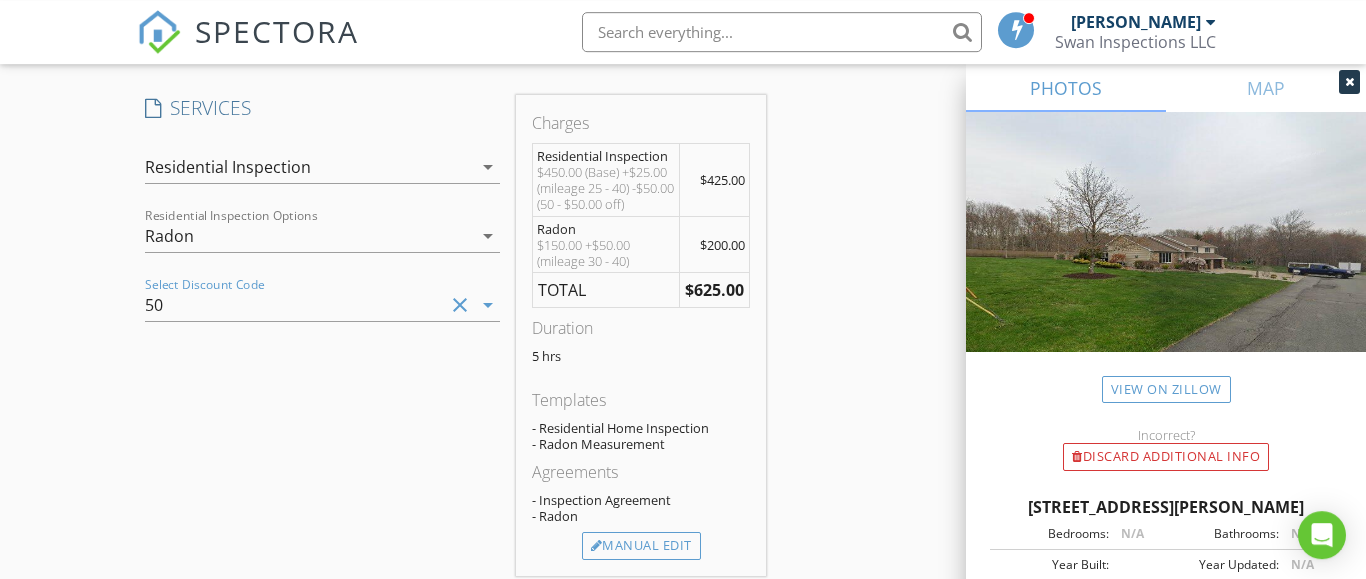 click on "clear" at bounding box center [460, 305] 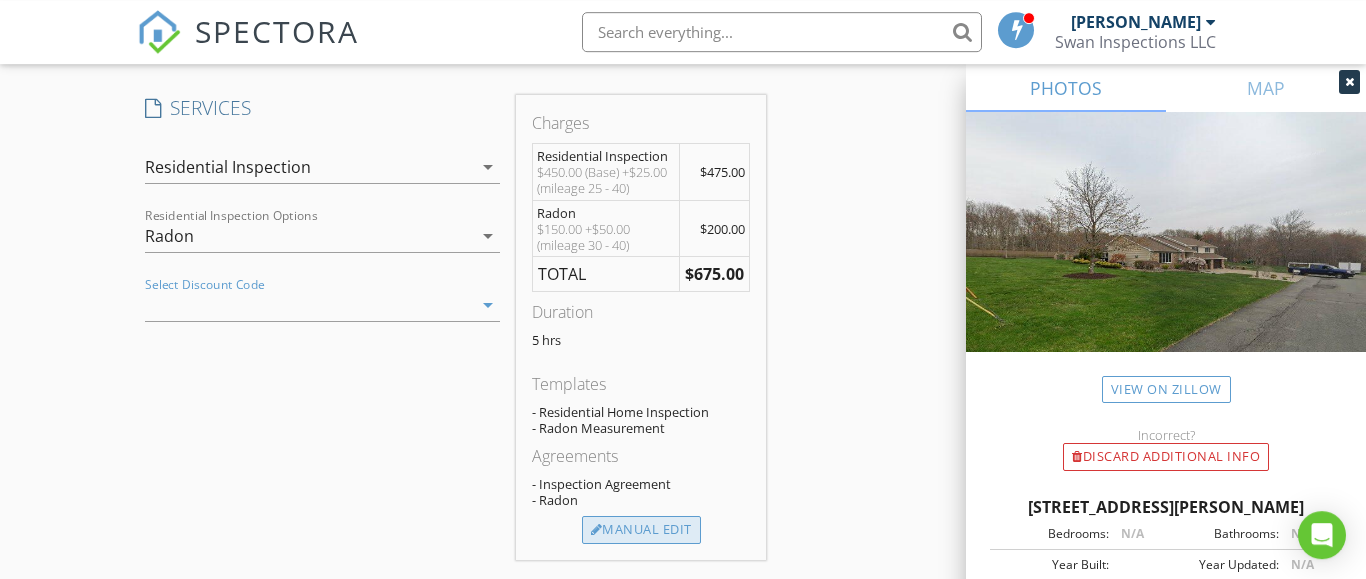 click on "Manual Edit" at bounding box center [641, 530] 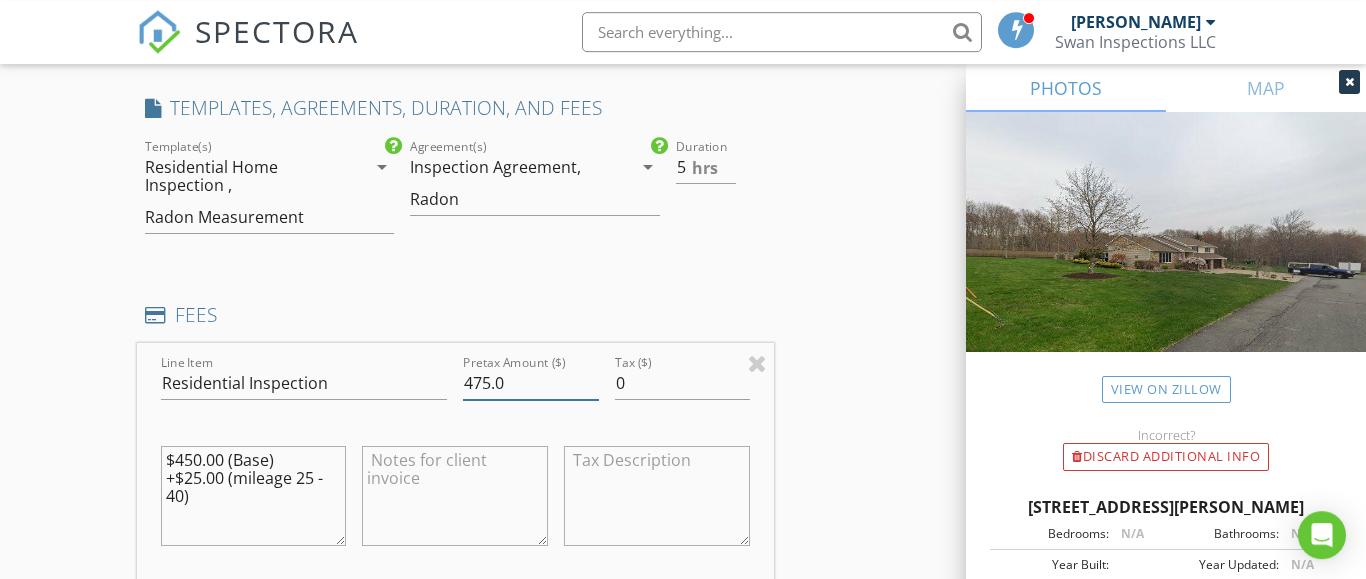 click on "475.0" at bounding box center [530, 383] 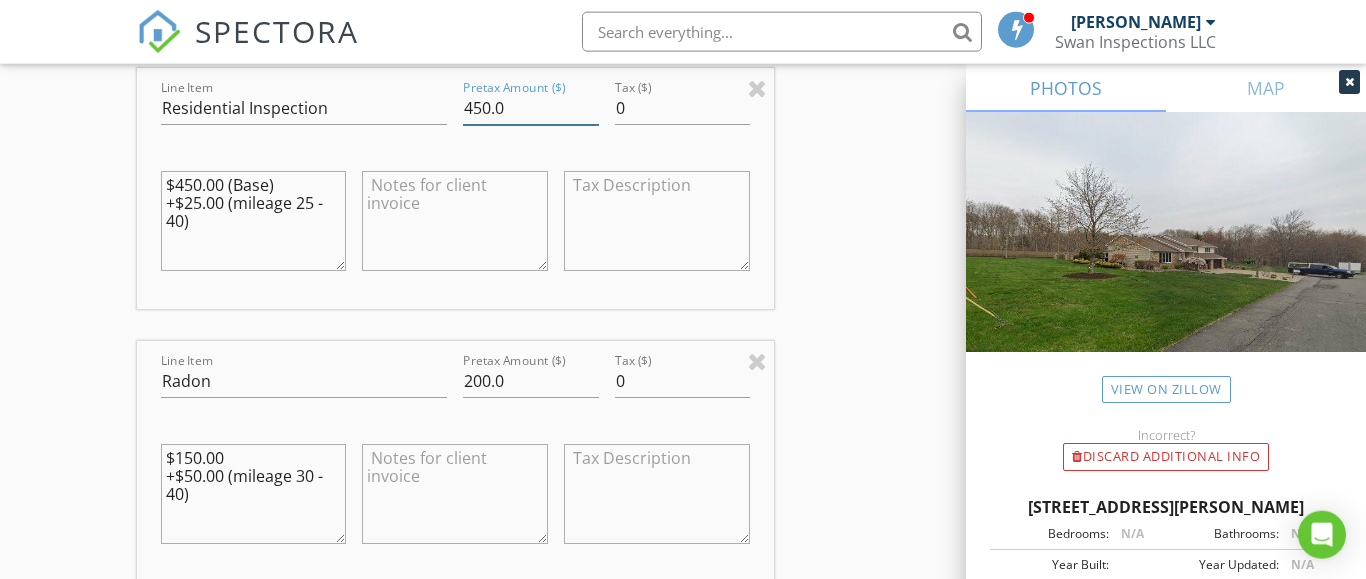 scroll, scrollTop: 1854, scrollLeft: 0, axis: vertical 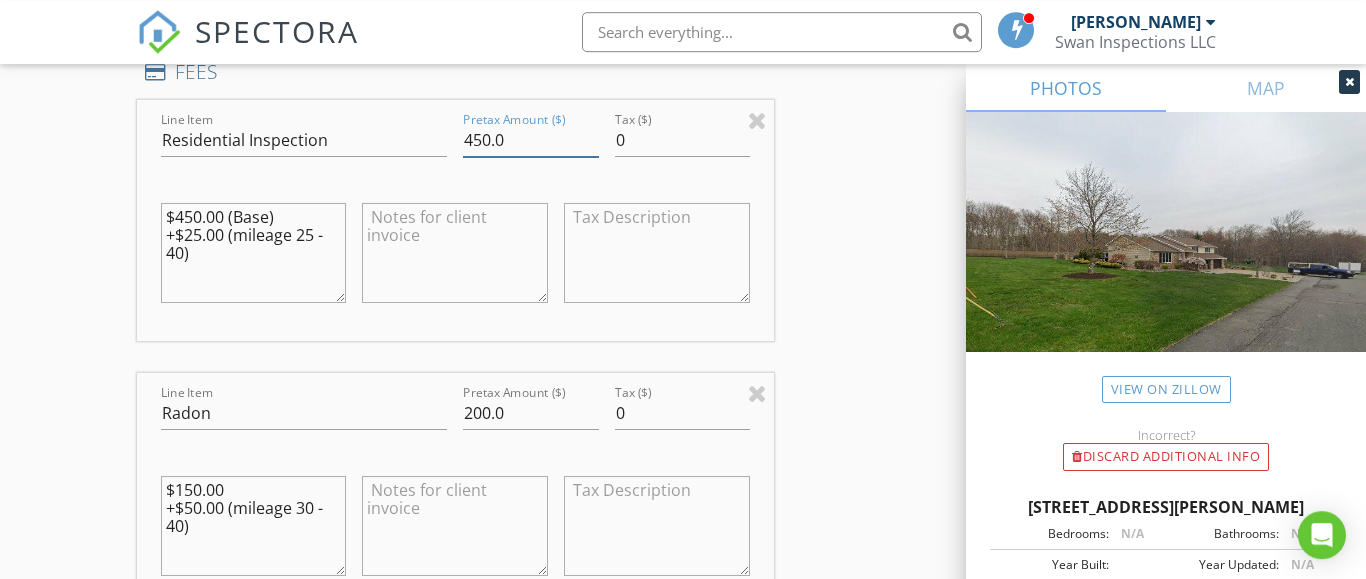 type on "450.0" 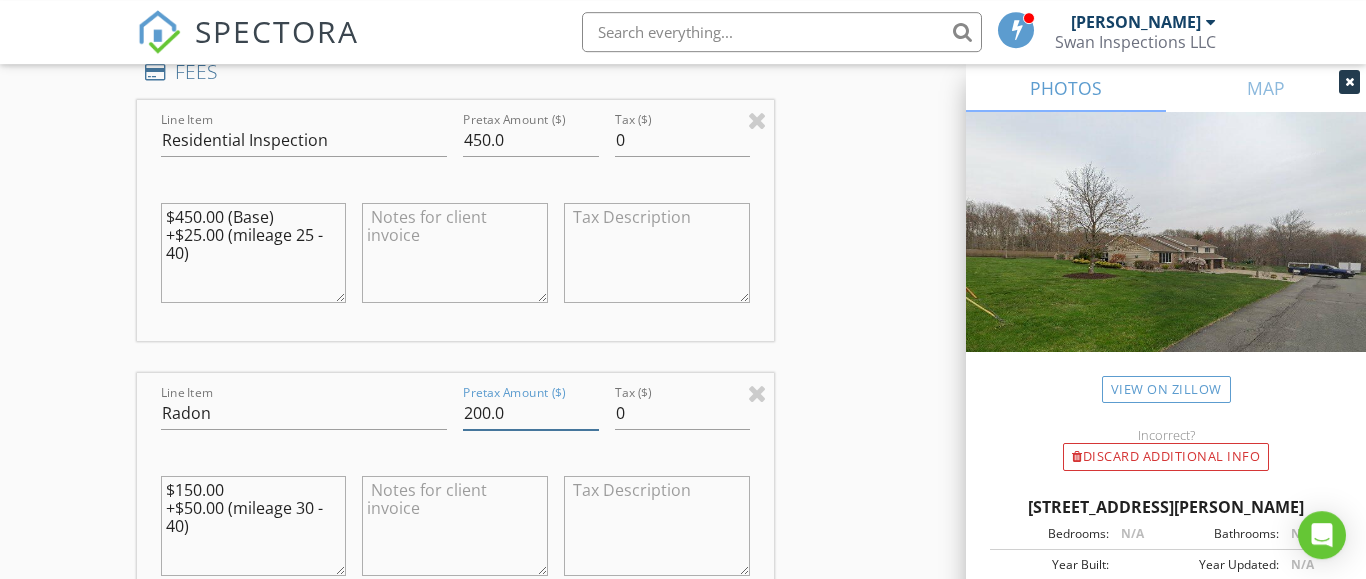 click on "200.0" at bounding box center (530, 413) 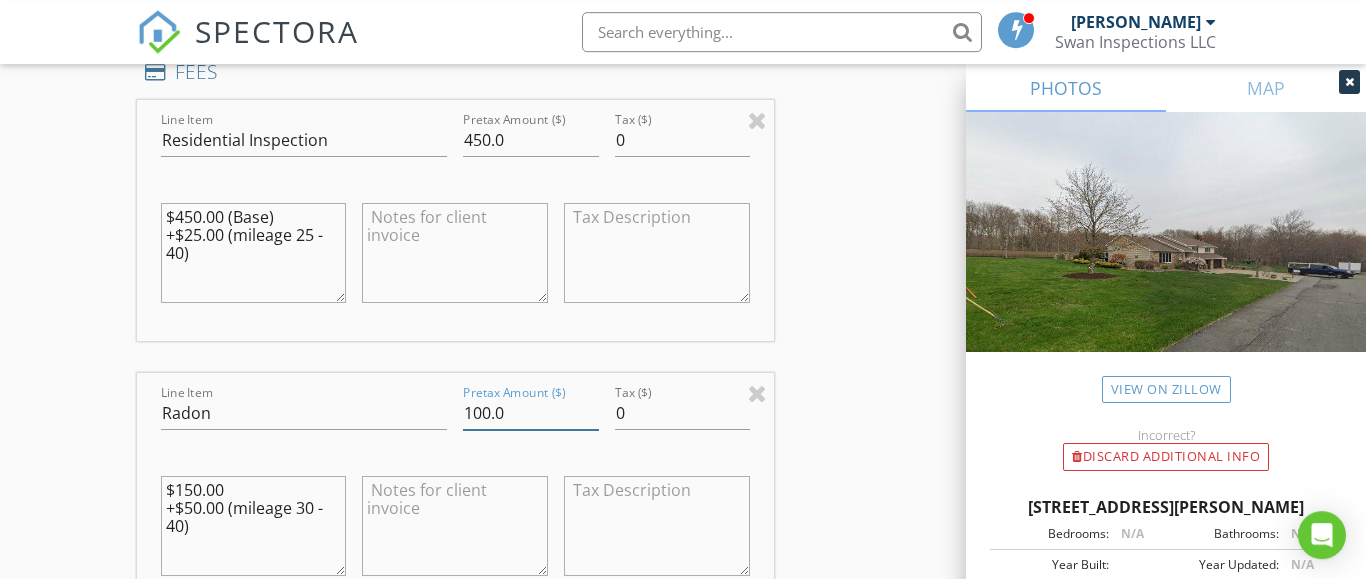 type on "100.0" 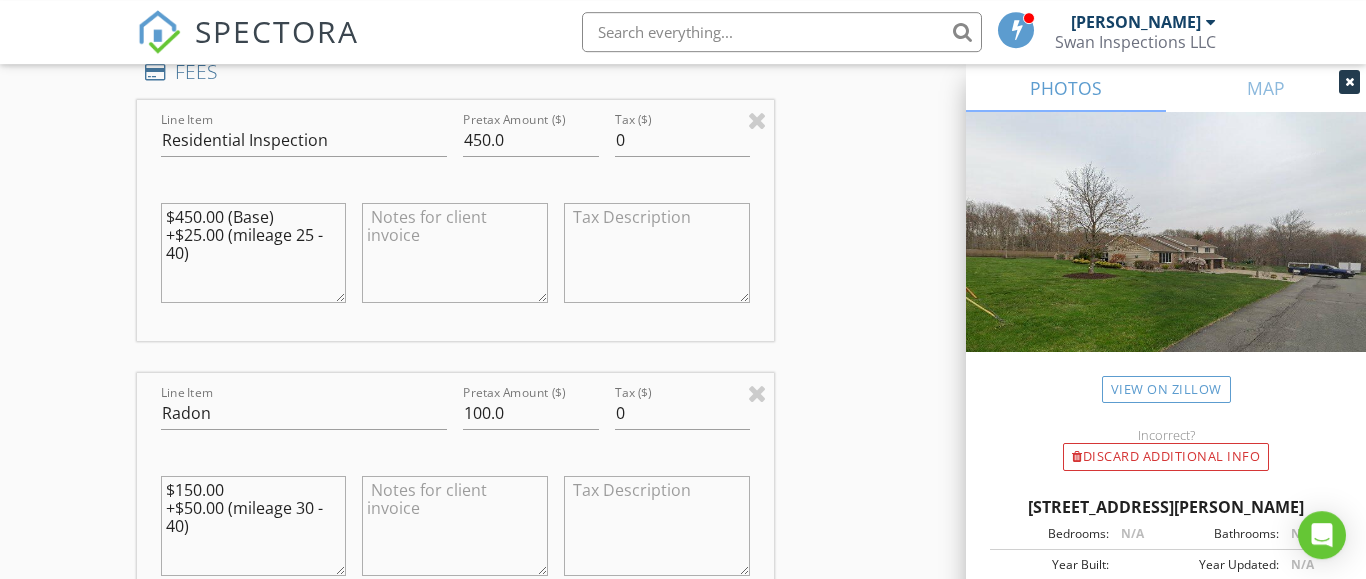 click on "INSPECTOR(S)
check_box   Paul Swiontek   PRIMARY   Paul Swiontek arrow_drop_down   check_box_outline_blank Paul Swiontek specifically requested
Date/Time
07/11/2025 1:00 PM
Location
Address Search       Address 621 Main St   Unit   City Vandling   State PA   Zip 18421   County Lackawanna     Square Feet 0   Year Built   Foundation arrow_drop_down     Paul Swiontek     33.3 miles     (an hour)
client
check_box Enable Client CC email for this inspection   Client Search     check_box_outline_blank Client is a Company/Organization     First Name Vanesa   Last Name Purcell   Email nbnybarter@gmail.com   CC Email   Phone 646-307-3063           Notes Exp Discount   Private Notes
ADD ADDITIONAL client
SERVICES
check_box_outline_blank   Mobile Home   Inspection   Radon   Radon Test" at bounding box center (683, 515) 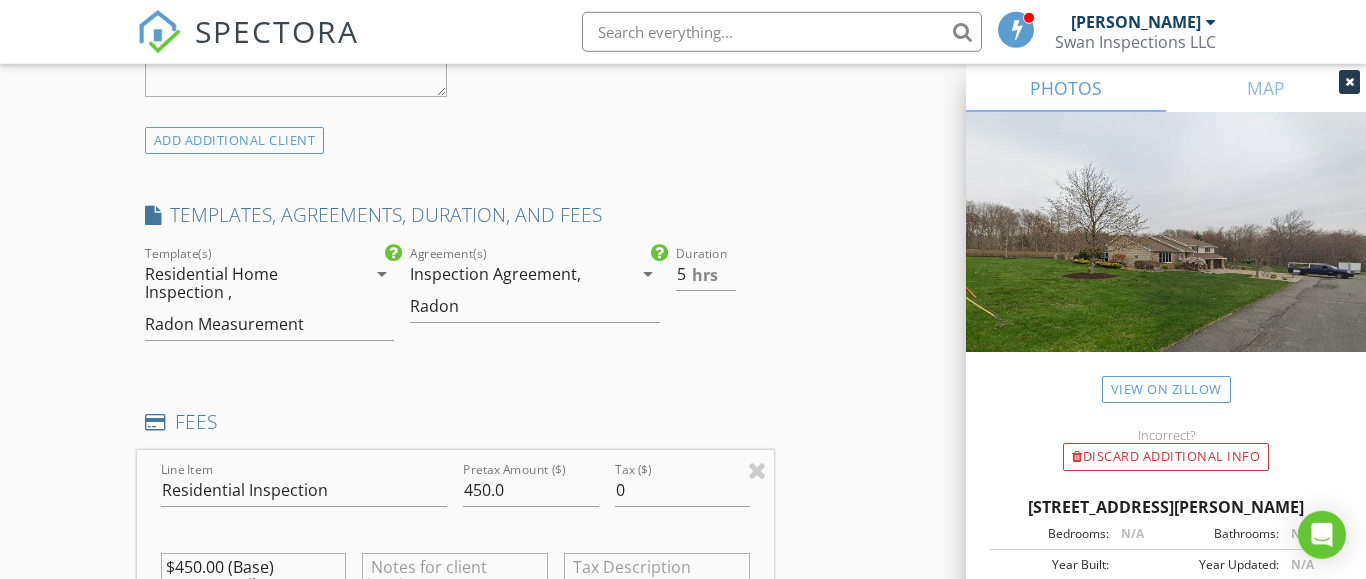 scroll, scrollTop: 1447, scrollLeft: 0, axis: vertical 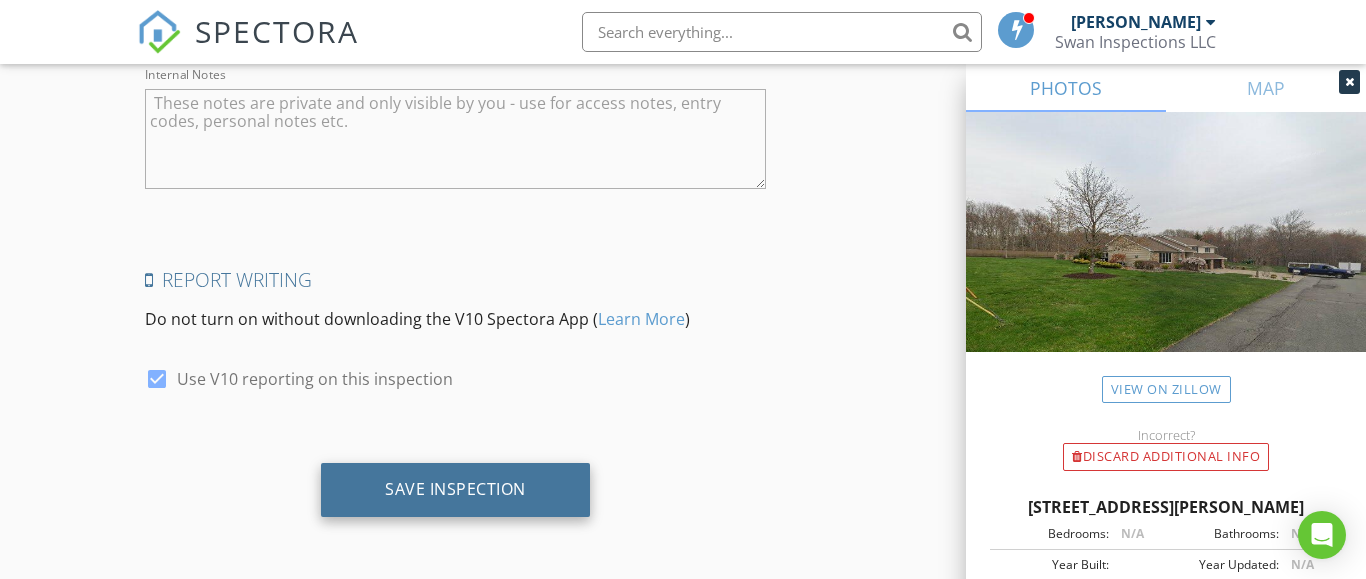click on "Save Inspection" at bounding box center [455, 489] 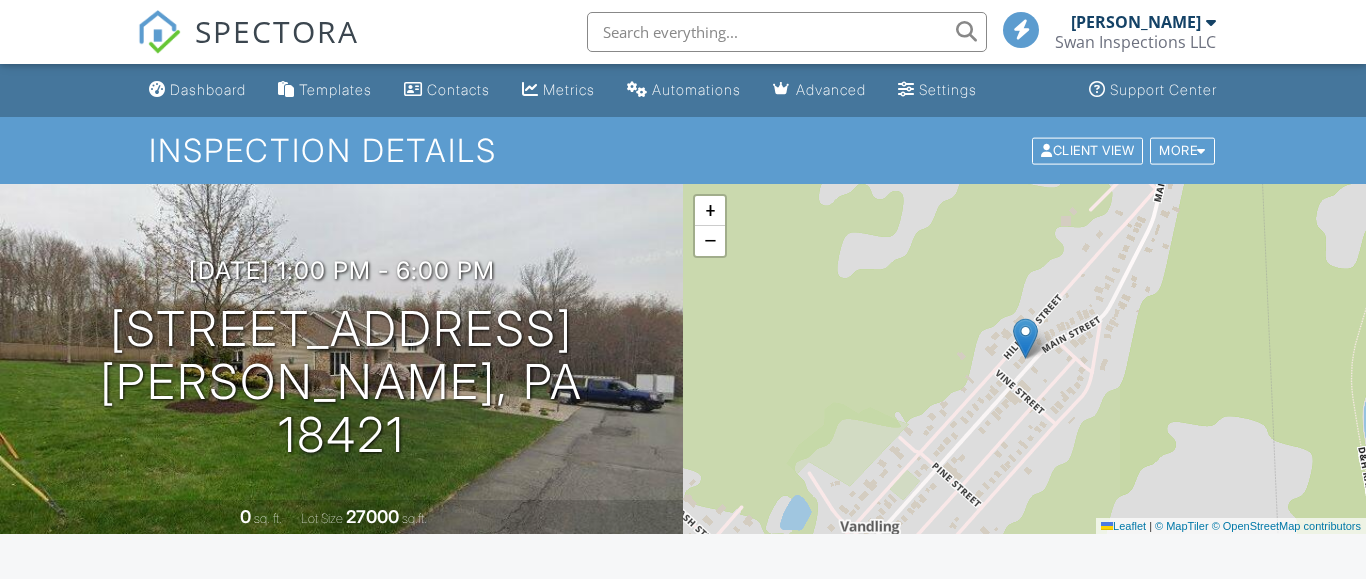 scroll, scrollTop: 0, scrollLeft: 0, axis: both 